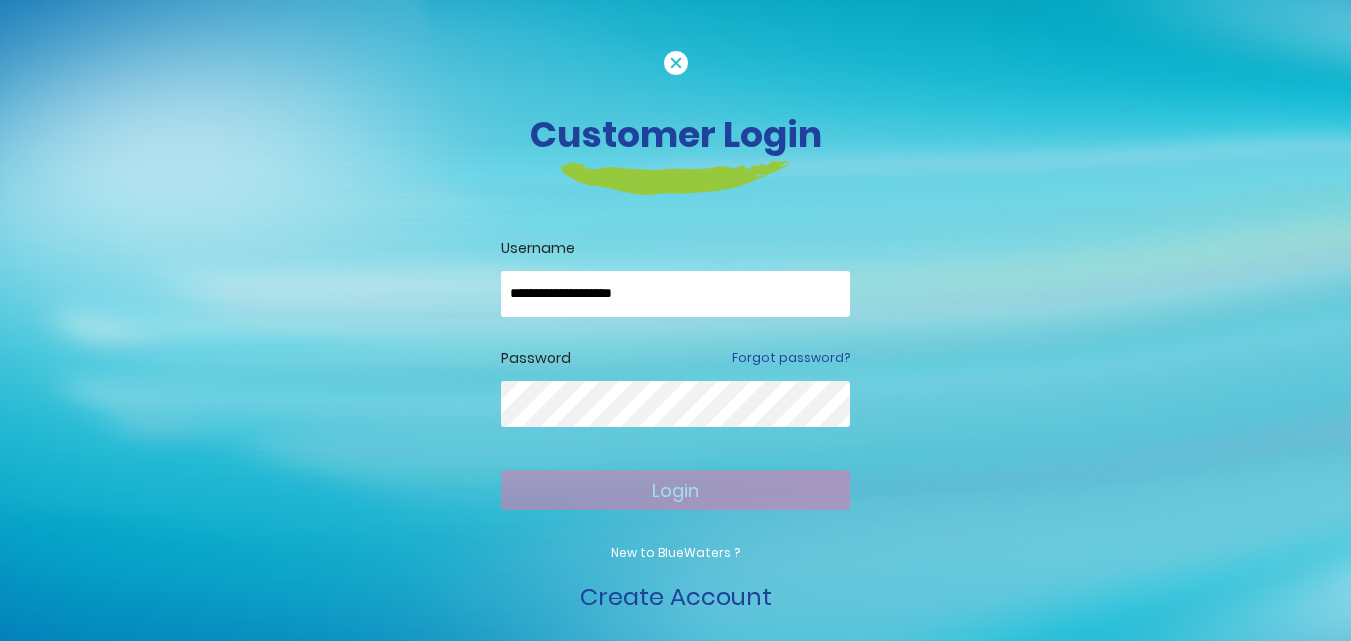 scroll, scrollTop: 0, scrollLeft: 0, axis: both 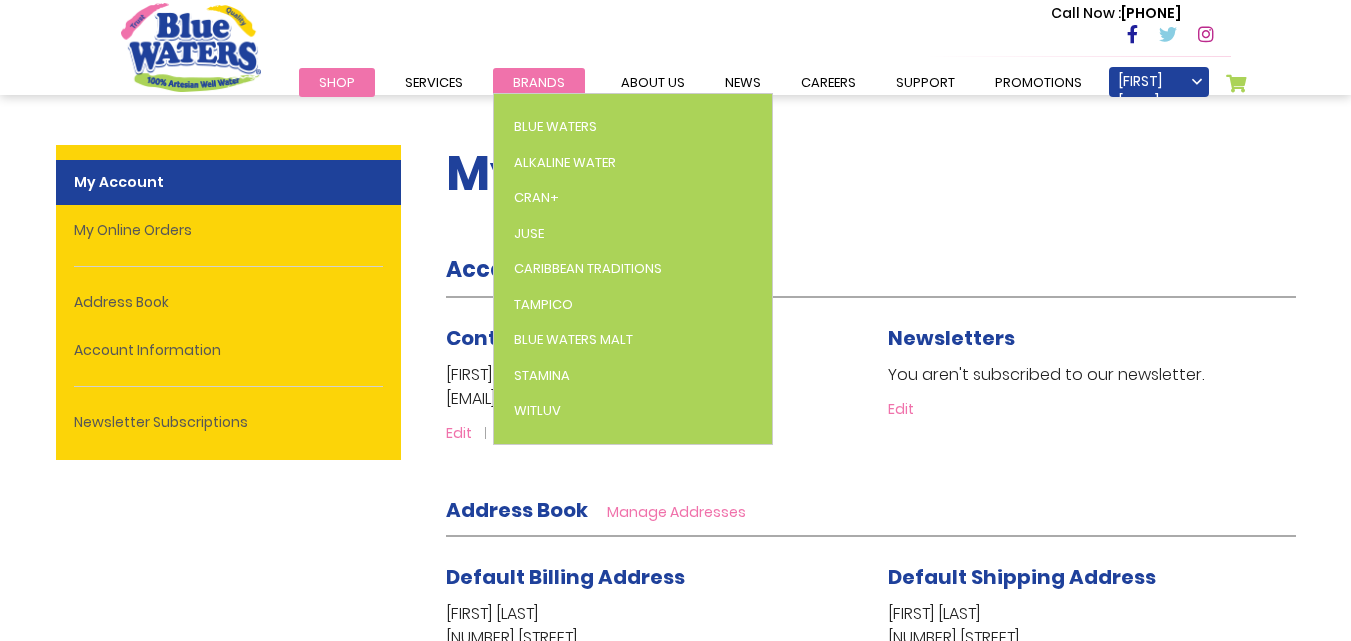type on "**********" 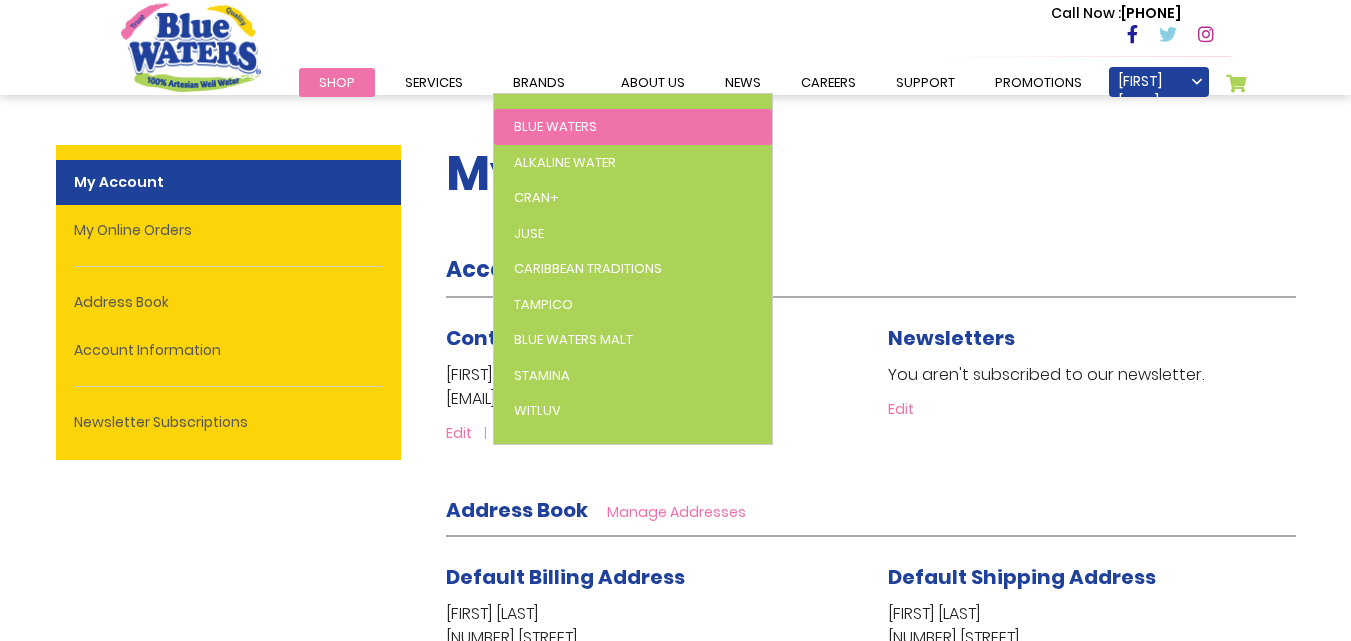 click on "Blue Waters" at bounding box center [555, 126] 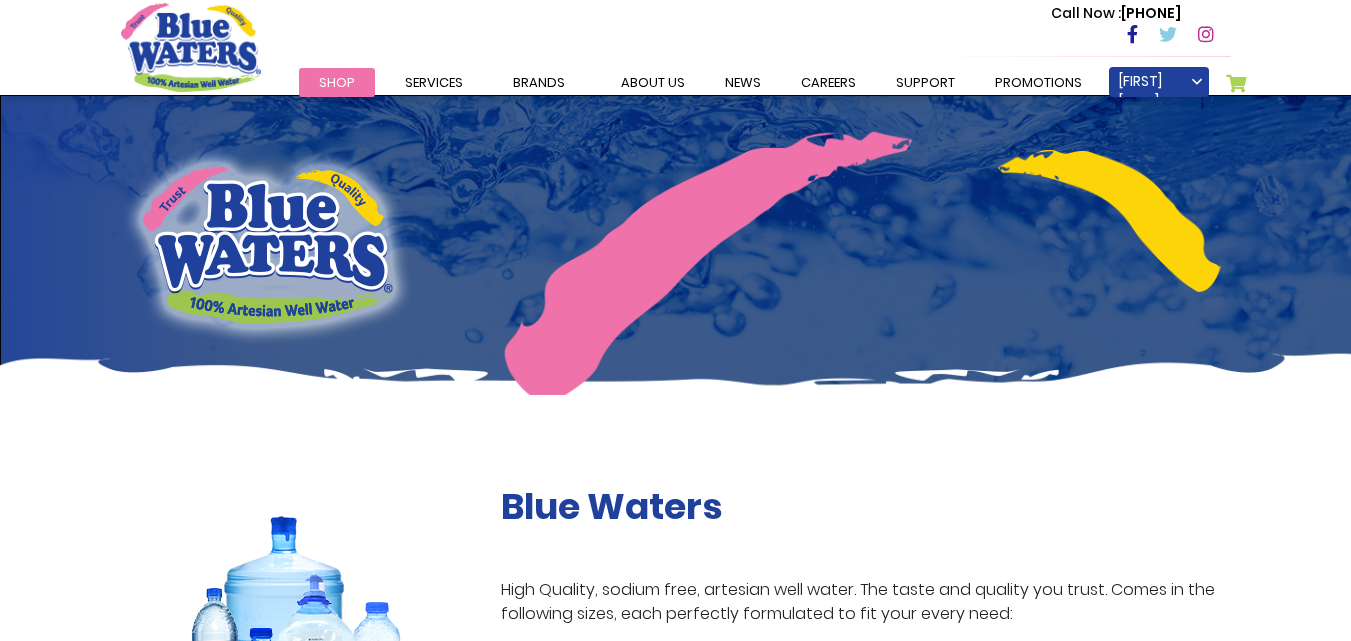 scroll, scrollTop: 0, scrollLeft: 0, axis: both 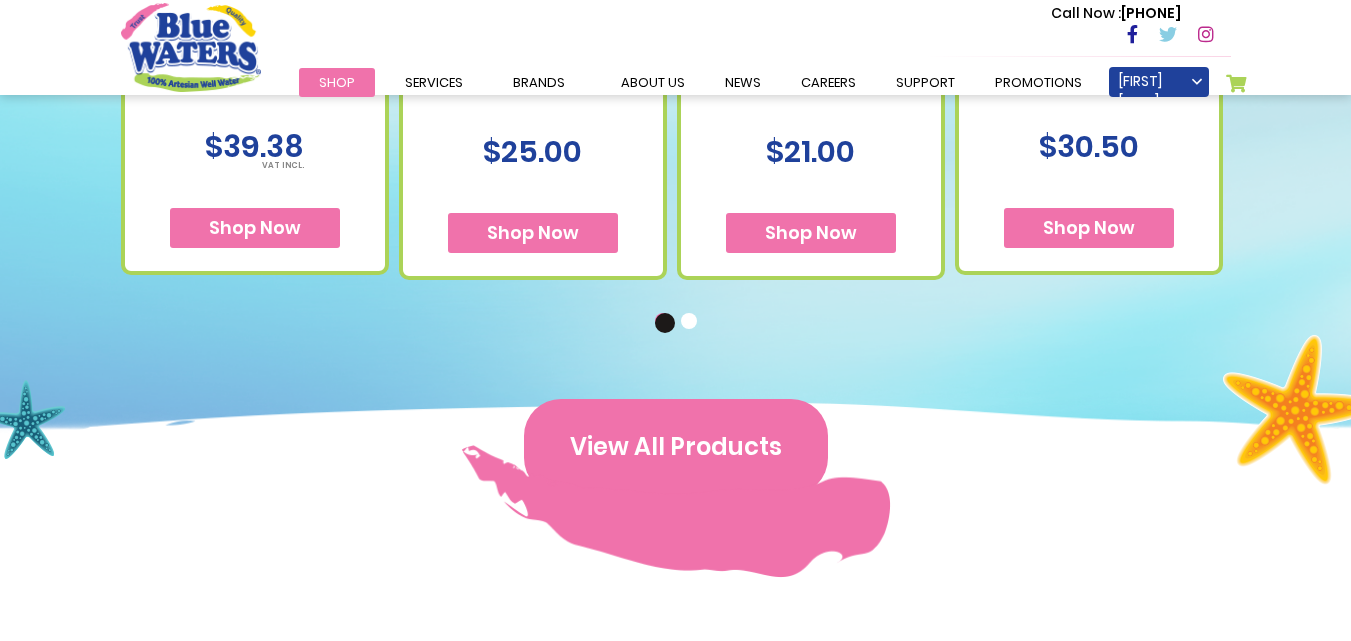 click on "View All Products" at bounding box center [676, 447] 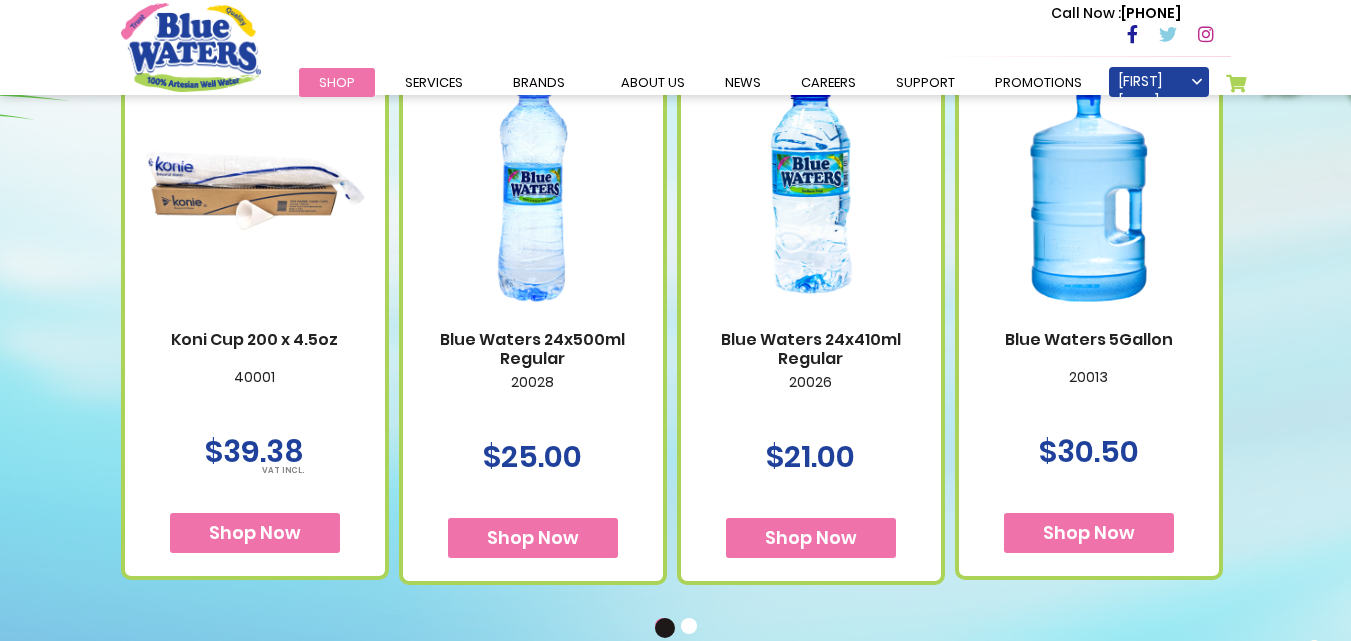 scroll, scrollTop: 1226, scrollLeft: 0, axis: vertical 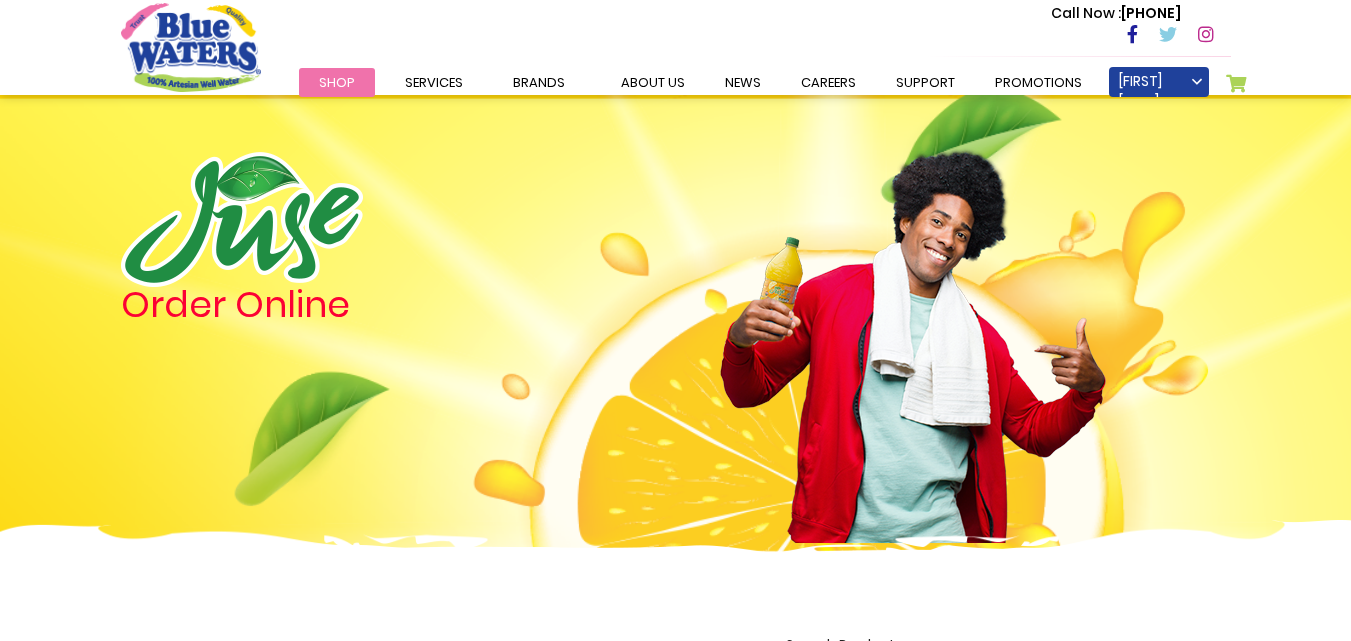 type on "**********" 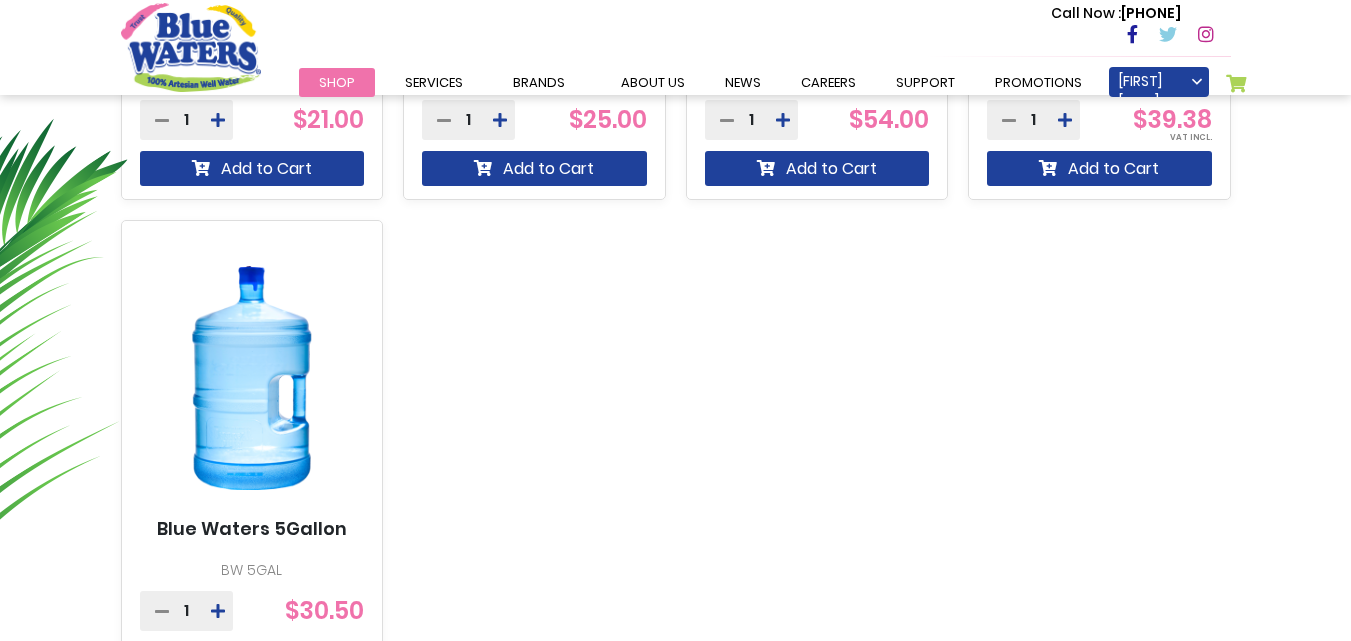 scroll, scrollTop: 1292, scrollLeft: 0, axis: vertical 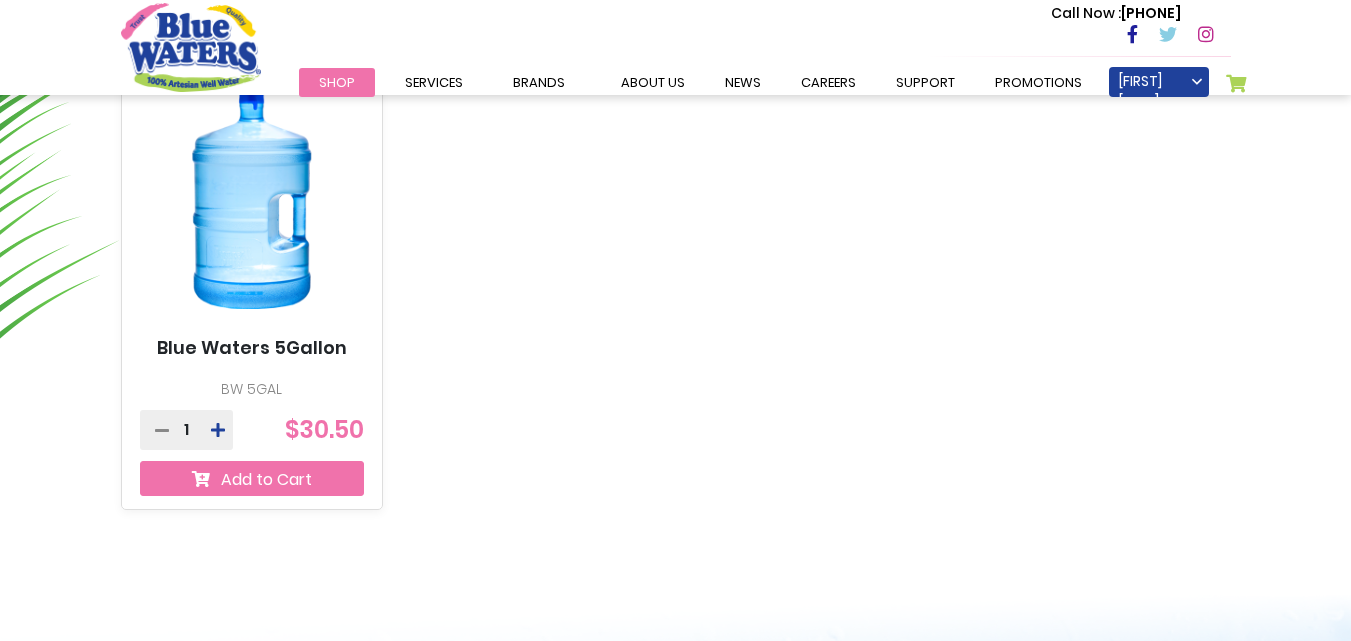 click on "Add to Cart" at bounding box center [252, 478] 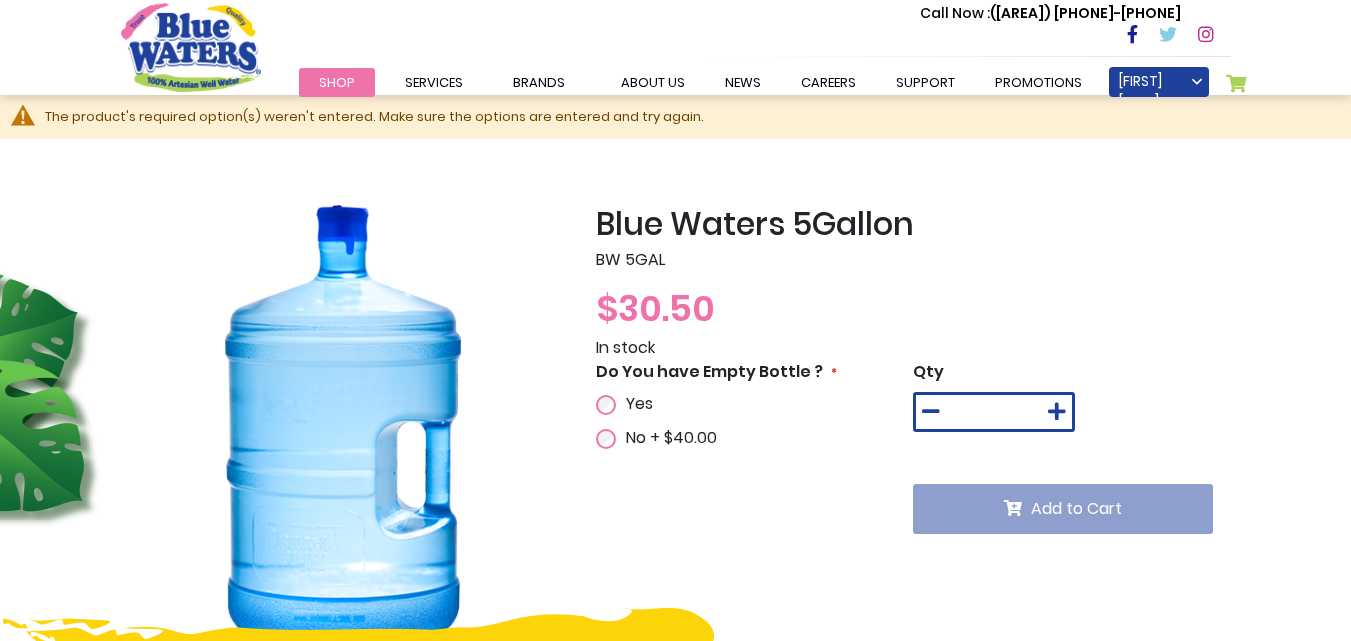 scroll, scrollTop: 0, scrollLeft: 0, axis: both 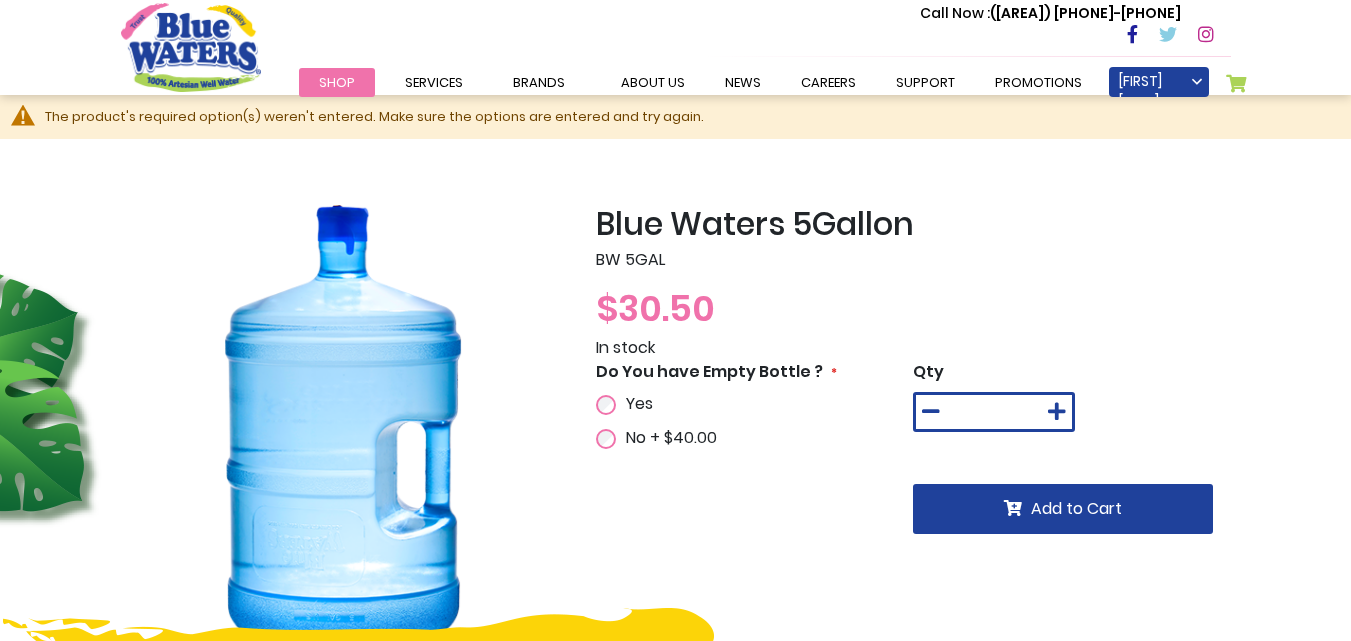 type on "**********" 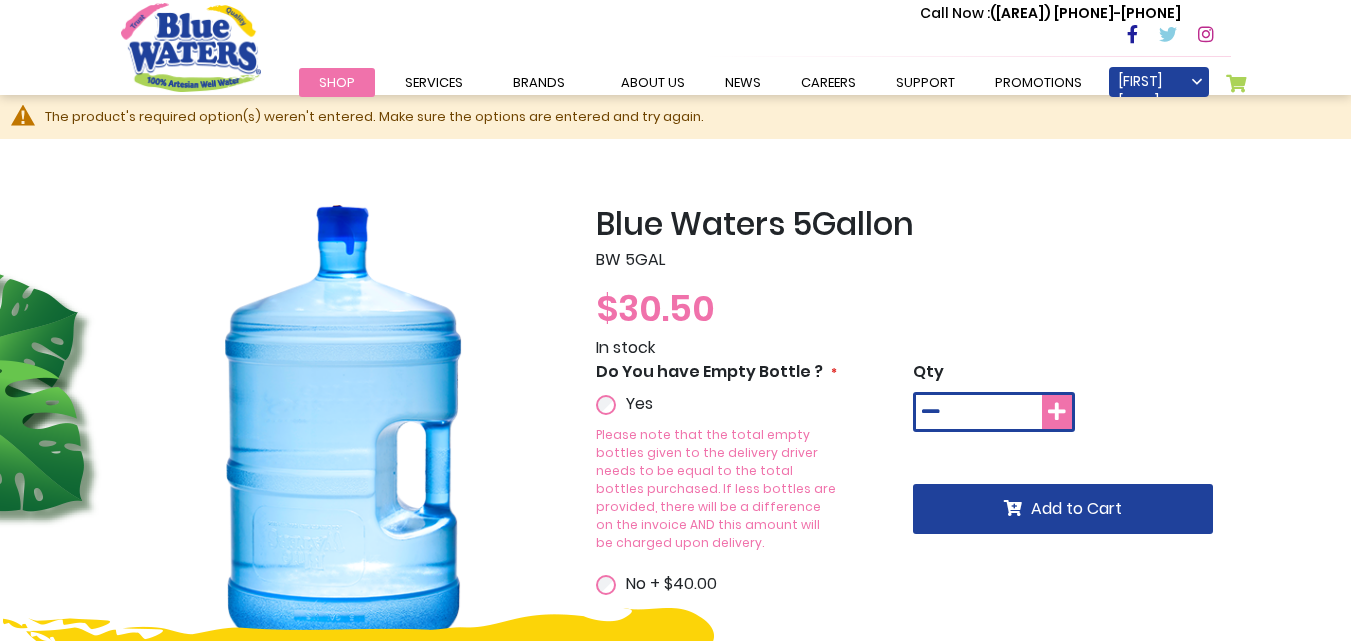 click at bounding box center [1057, 412] 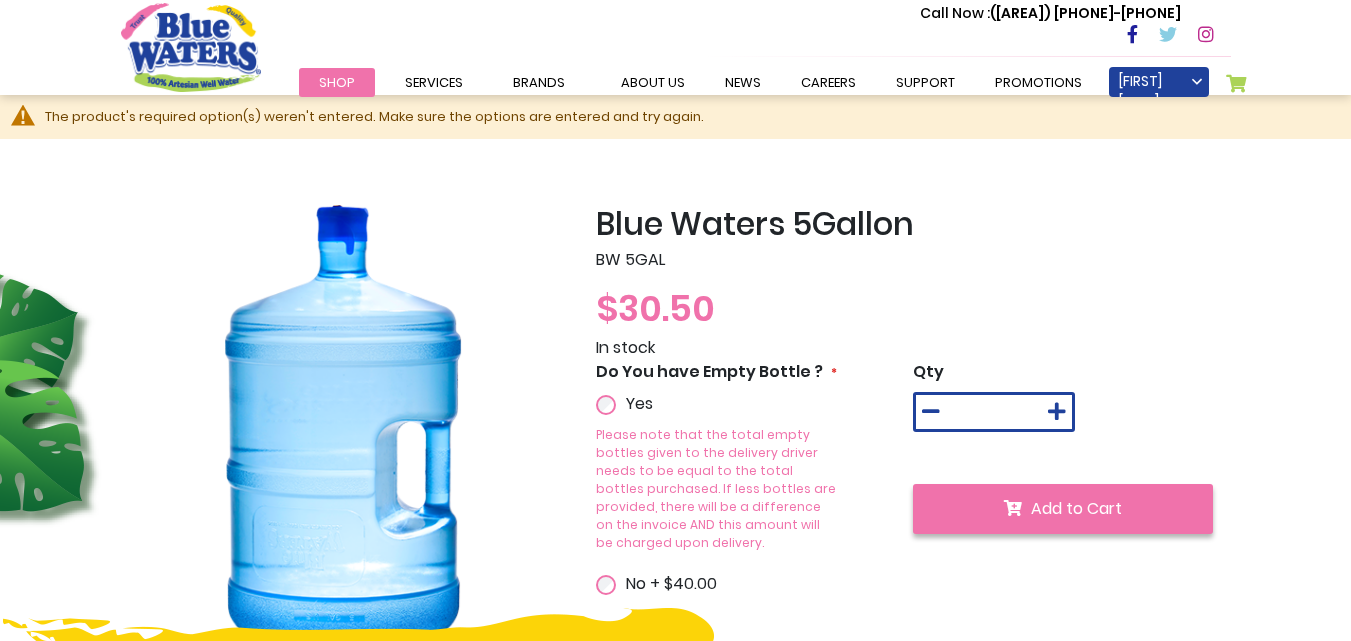 click on "Add to Cart" at bounding box center (1076, 508) 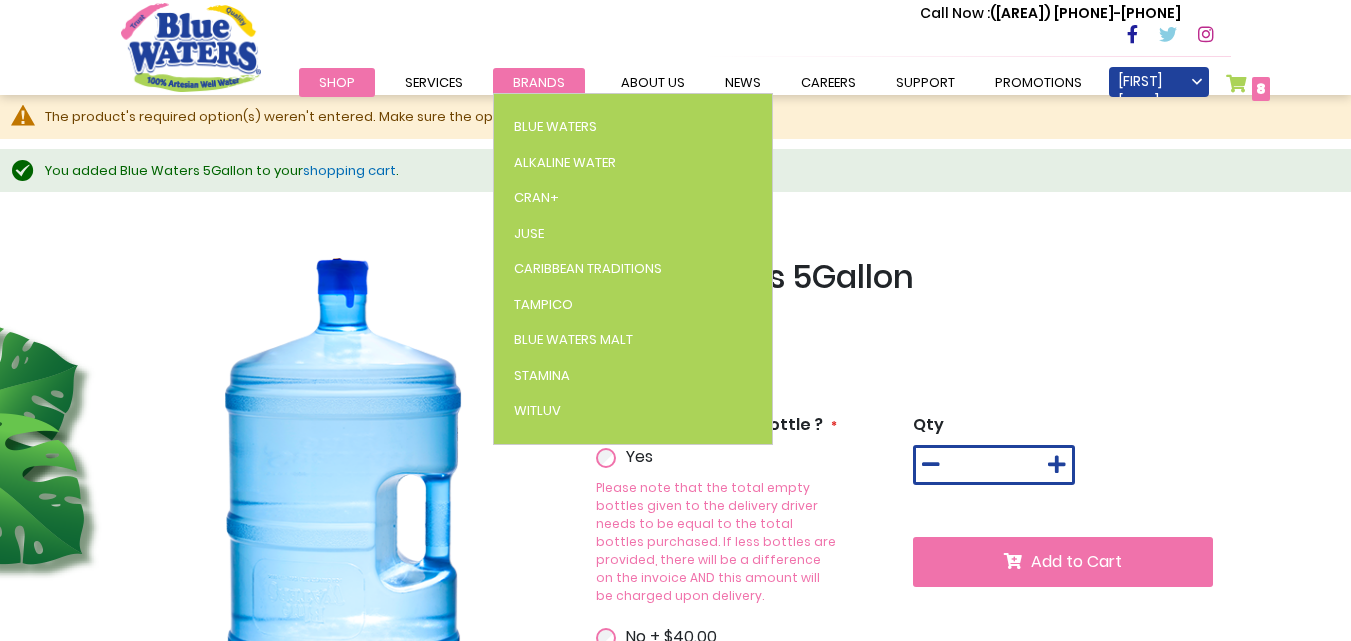 click on "Brands" at bounding box center [539, 82] 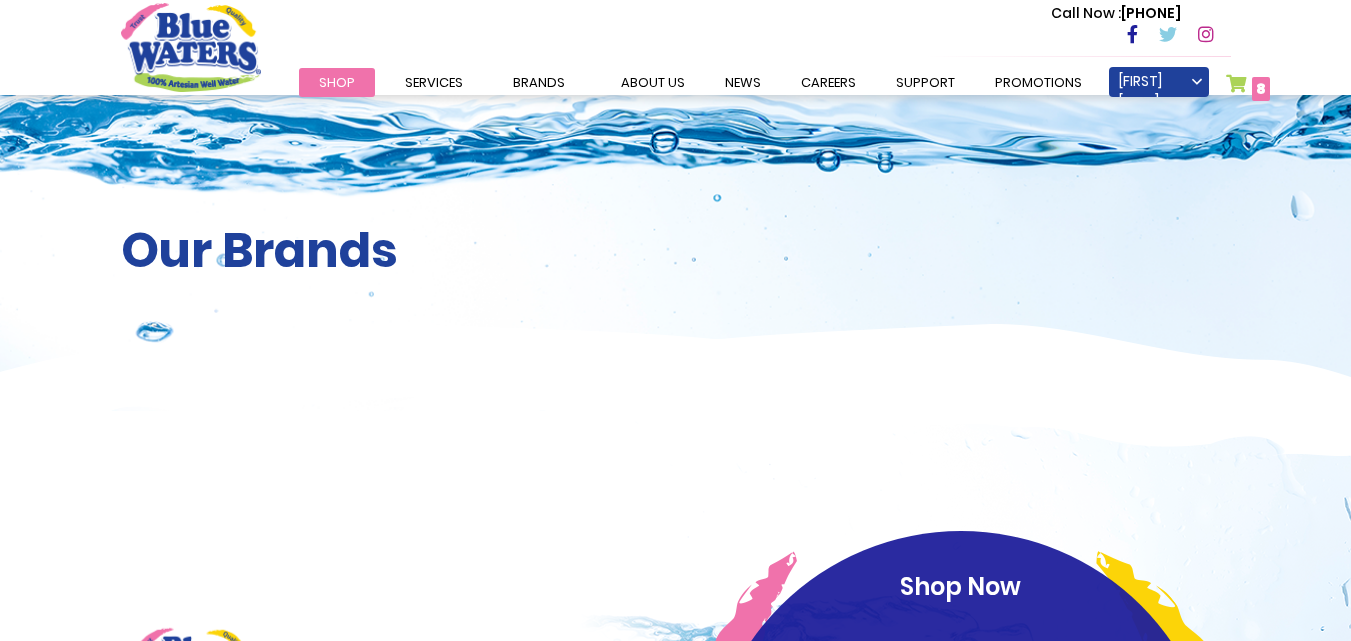 scroll, scrollTop: 0, scrollLeft: 0, axis: both 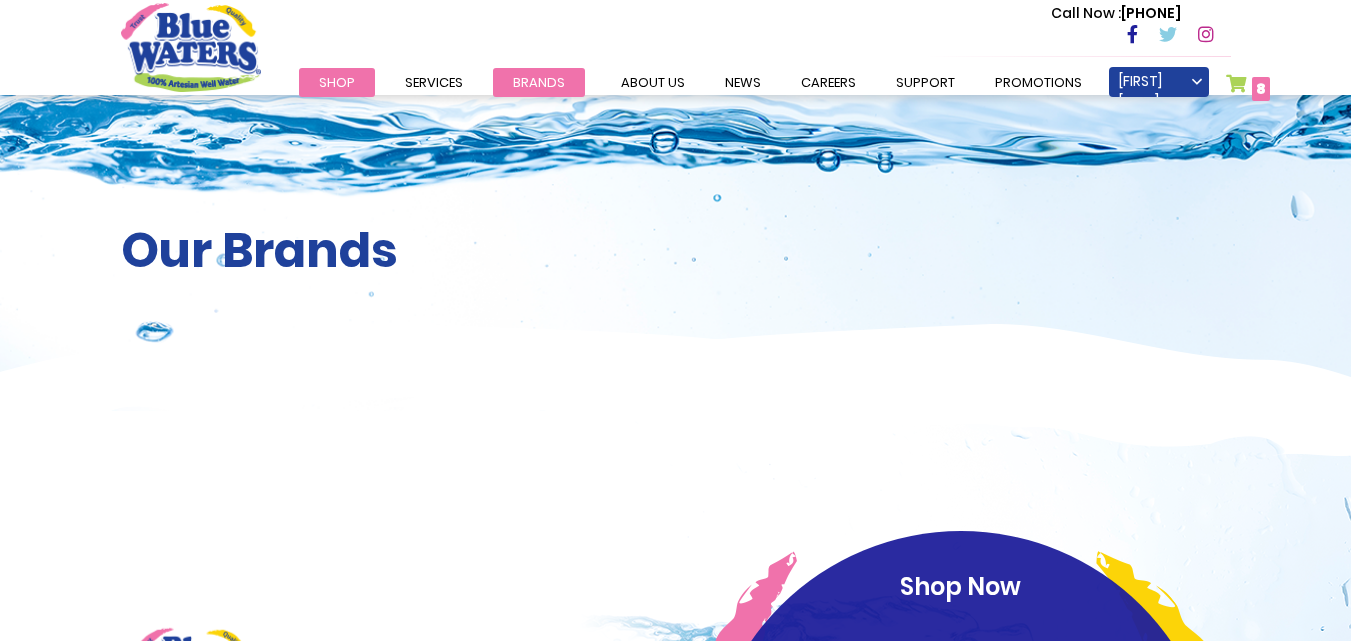 drag, startPoint x: 0, startPoint y: 0, endPoint x: 523, endPoint y: 81, distance: 529.2353 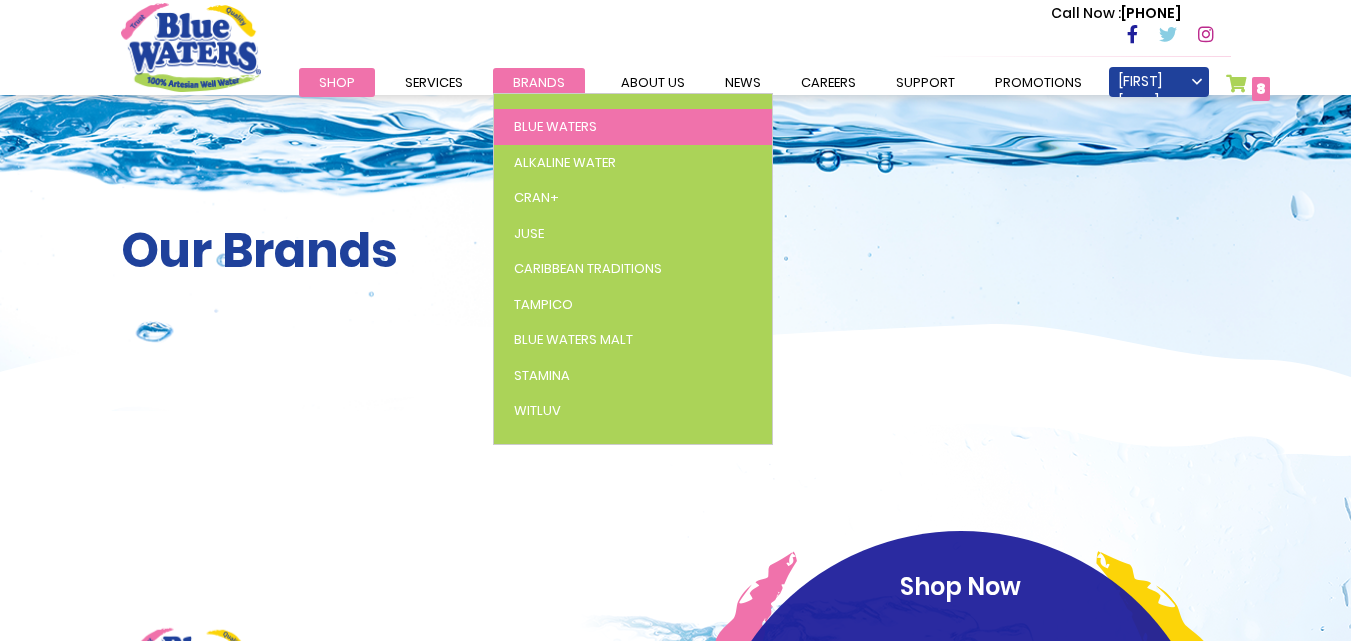 click on "Brands" at bounding box center (539, 82) 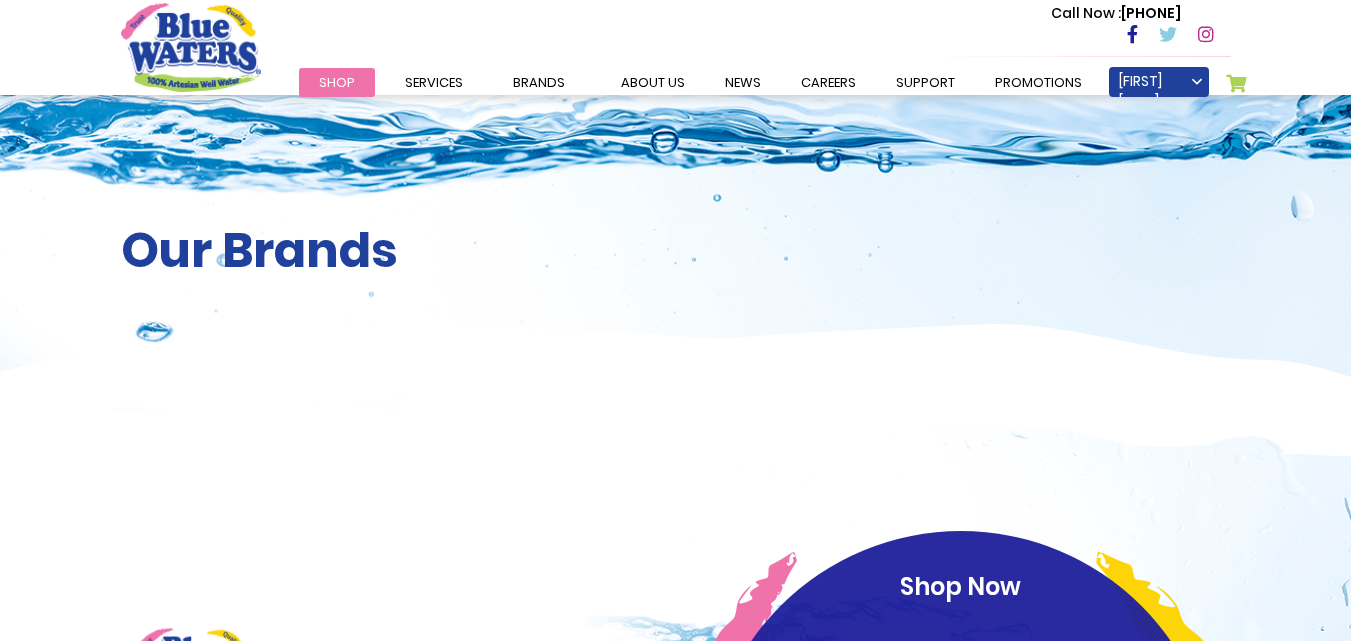 scroll, scrollTop: 0, scrollLeft: 0, axis: both 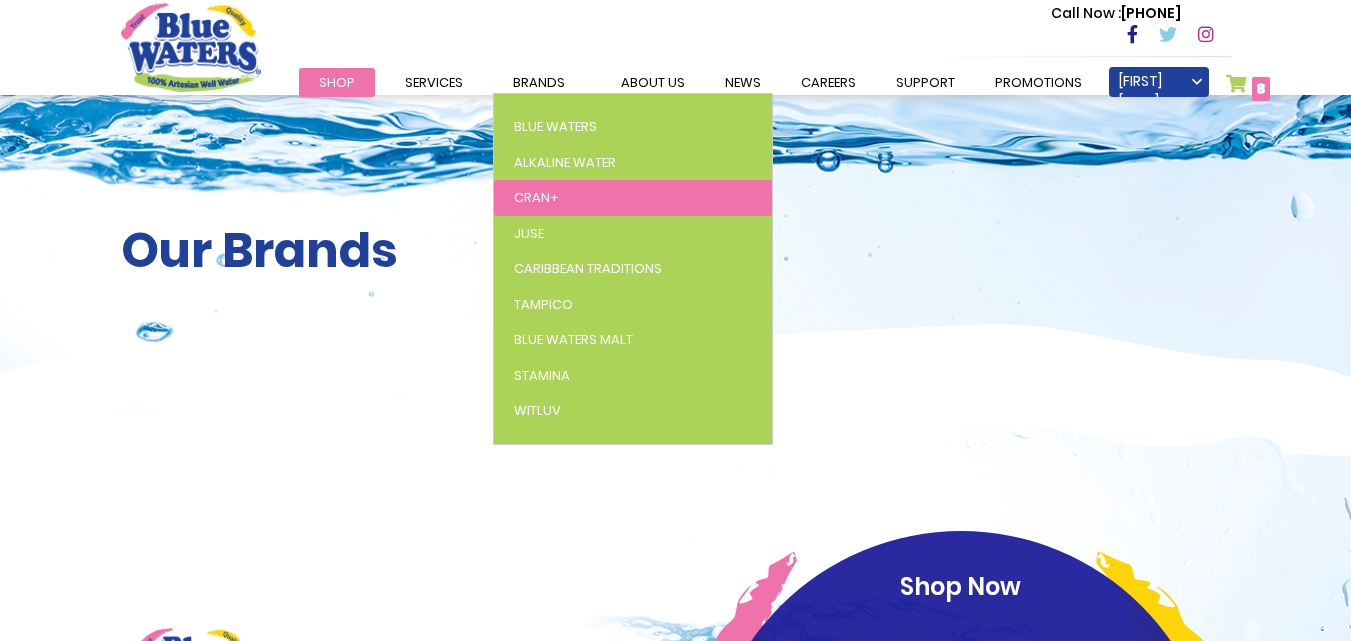 click on "Cran+" at bounding box center (536, 197) 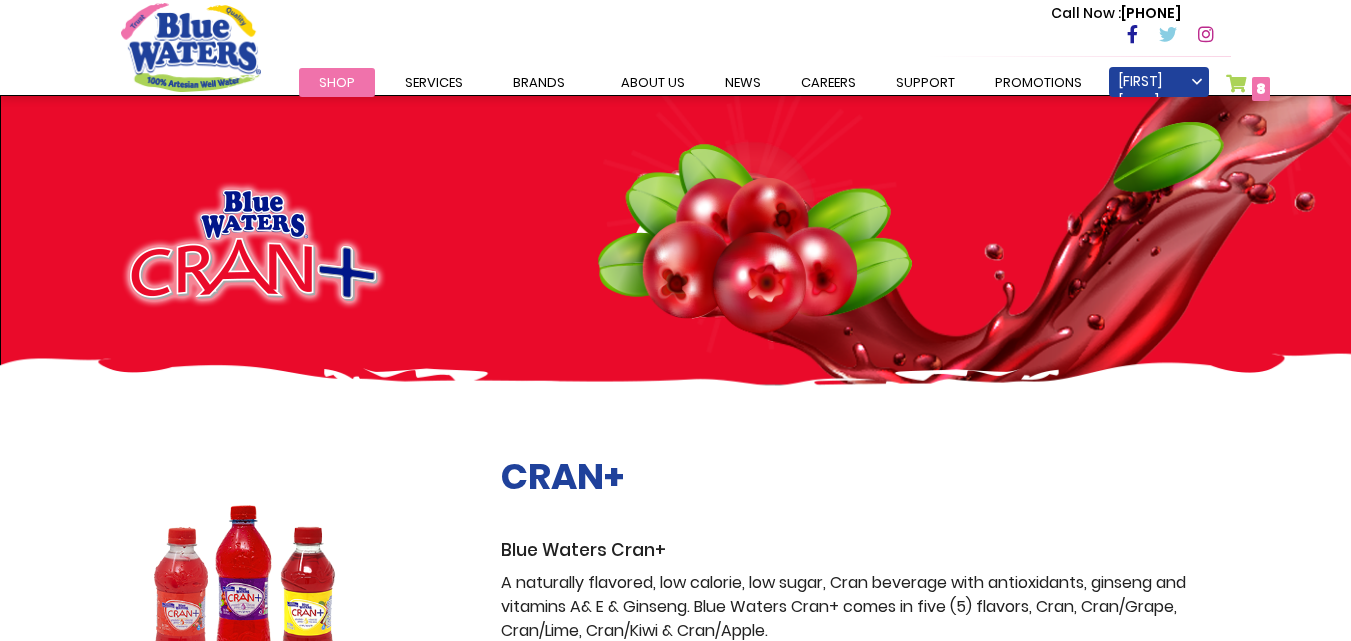 scroll, scrollTop: 0, scrollLeft: 0, axis: both 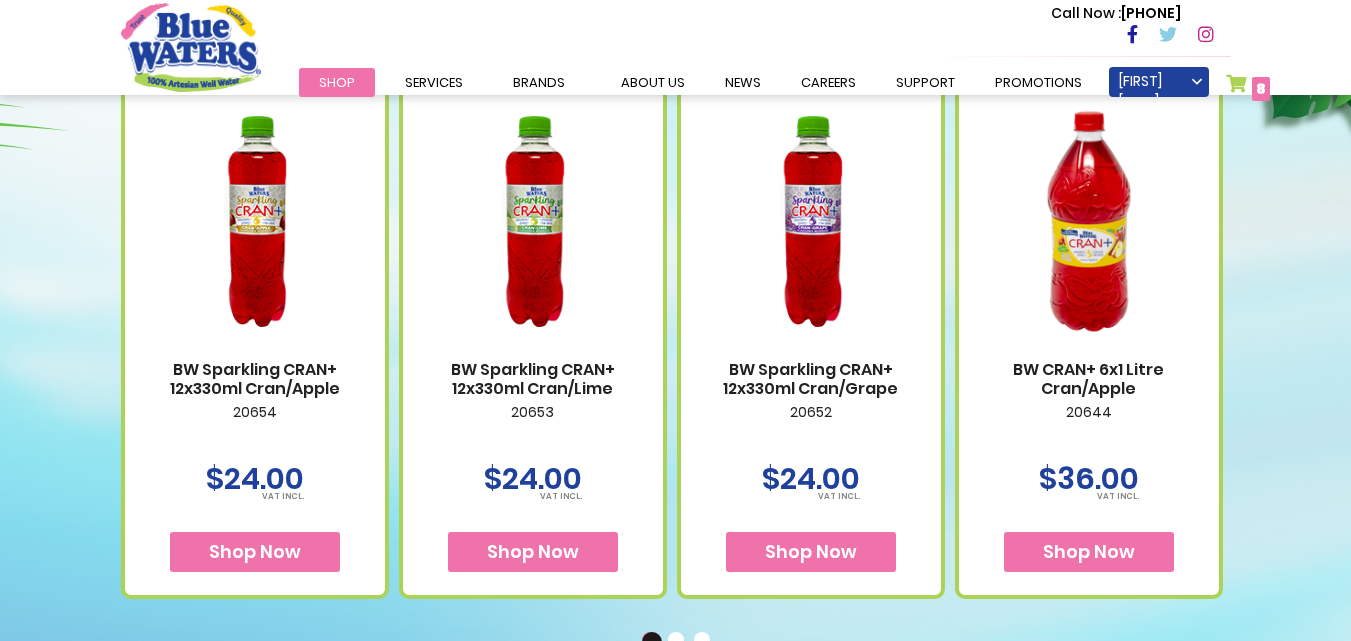 click on "Shop Now" at bounding box center (255, 551) 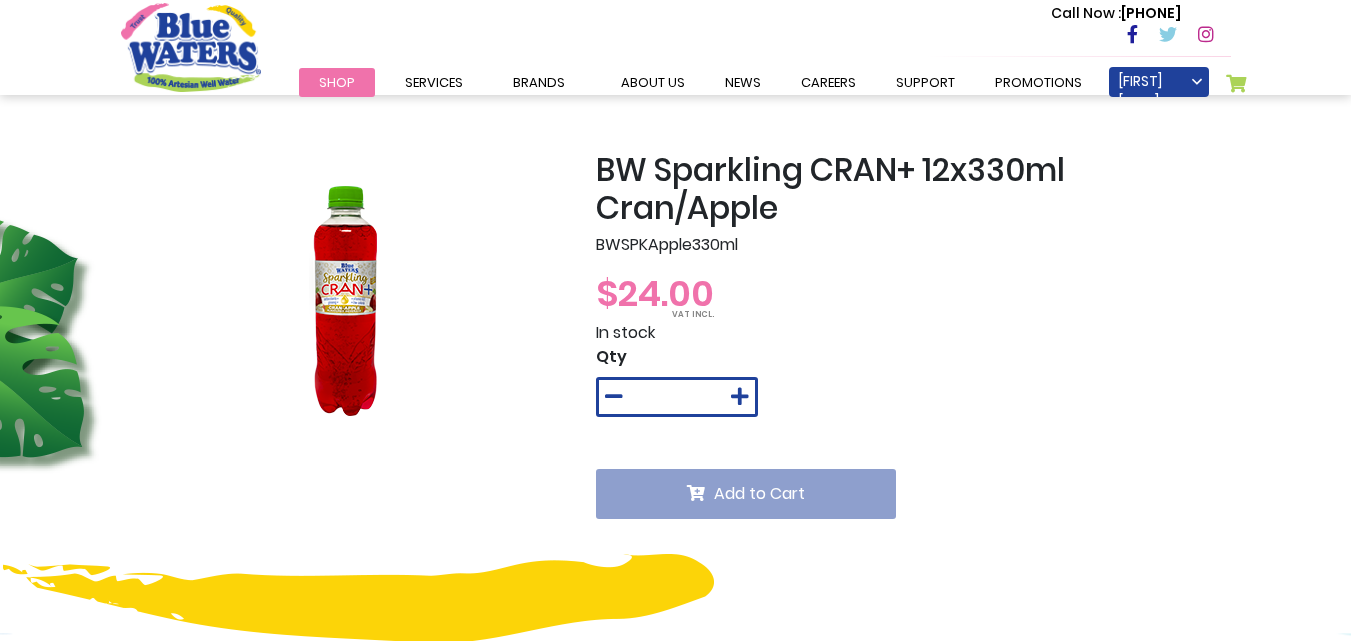 scroll, scrollTop: 0, scrollLeft: 0, axis: both 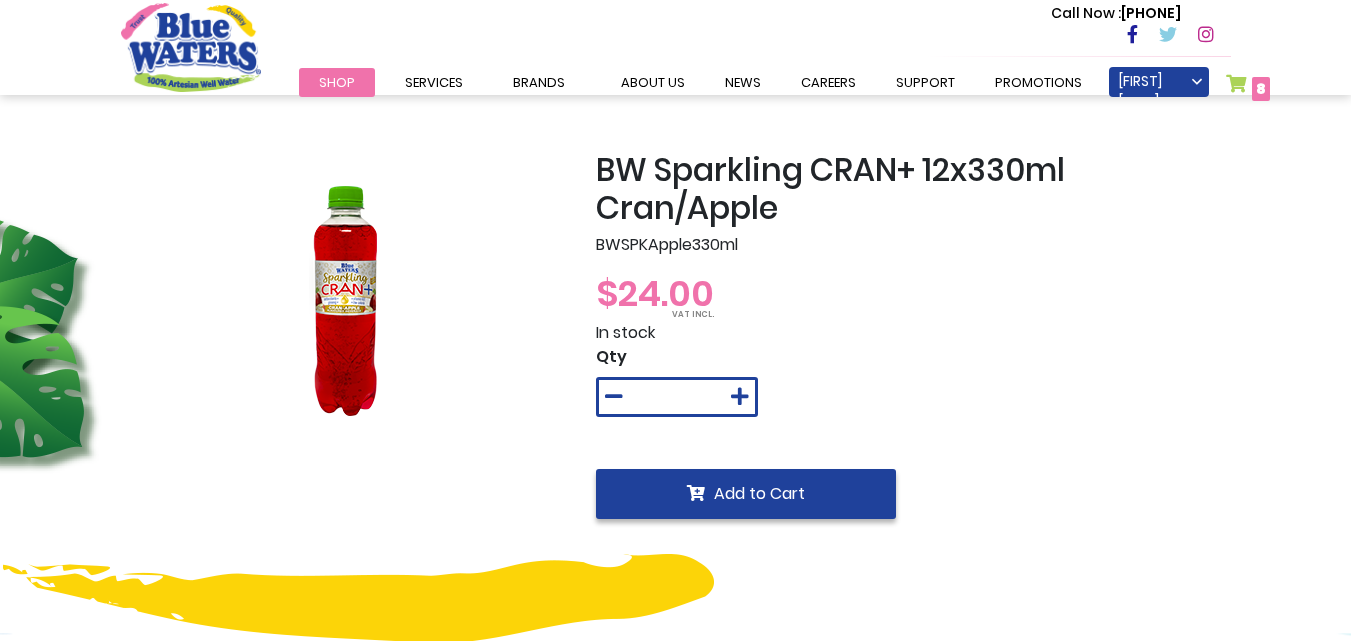 type on "**********" 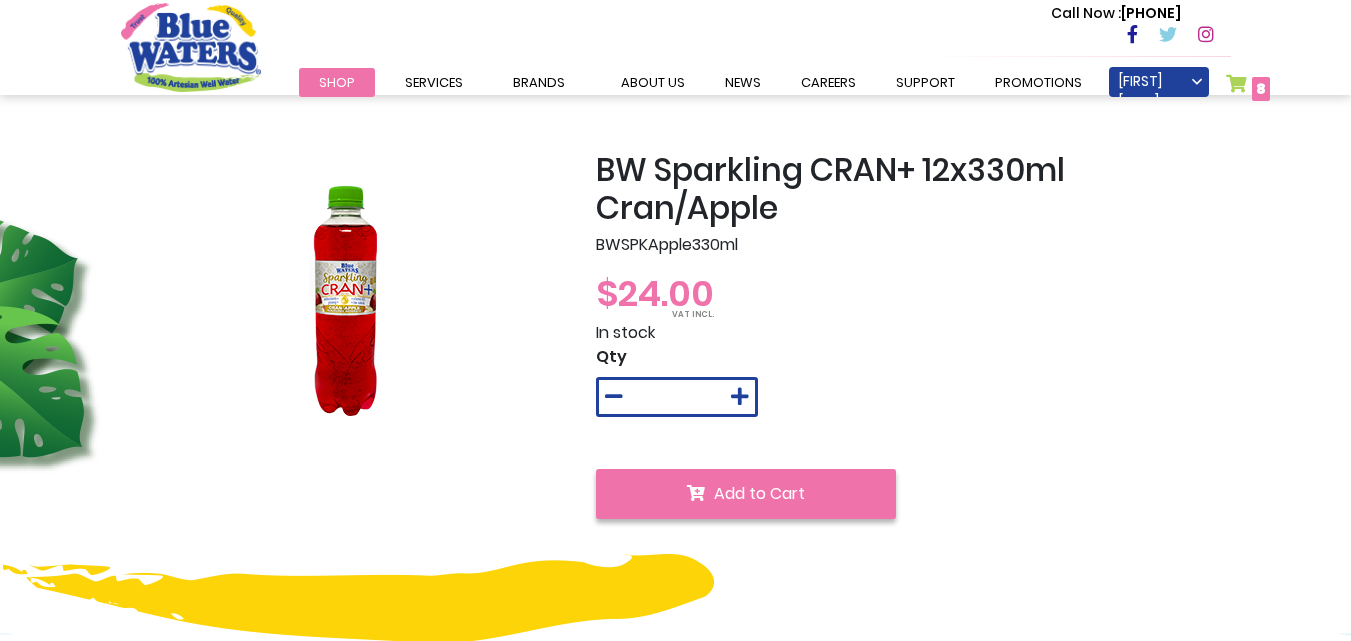 click on "Add to Cart" at bounding box center [759, 493] 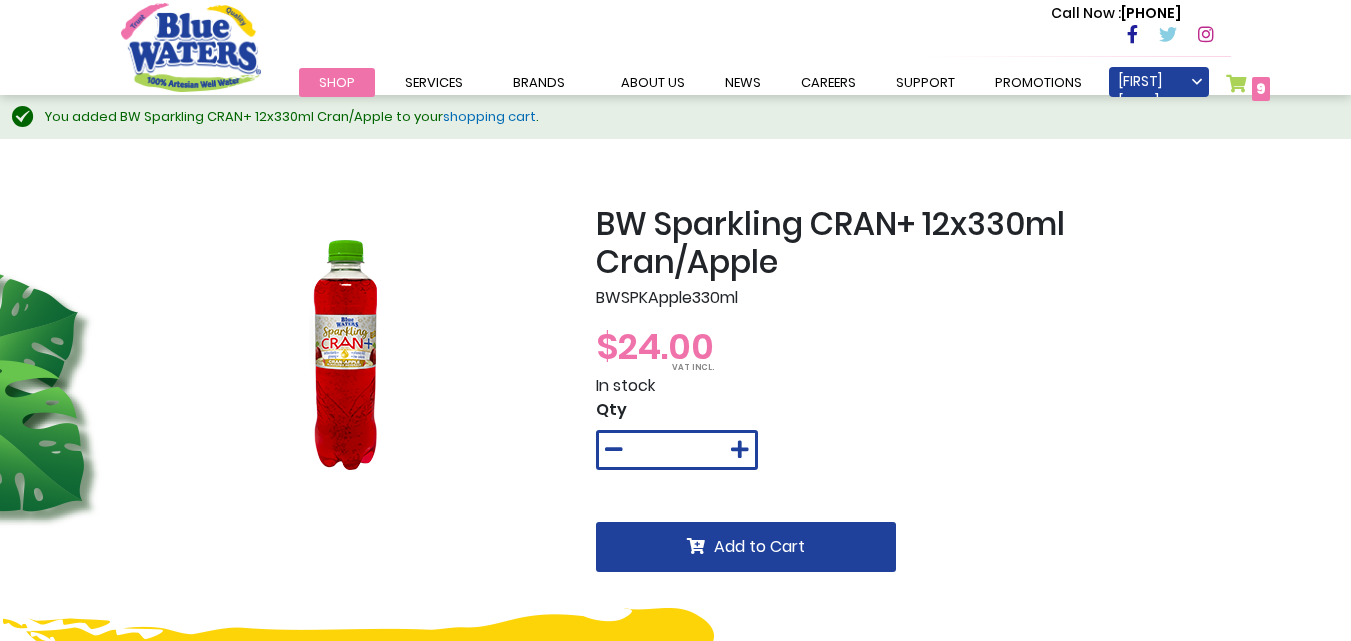 click on "Qty
*" at bounding box center [746, 434] 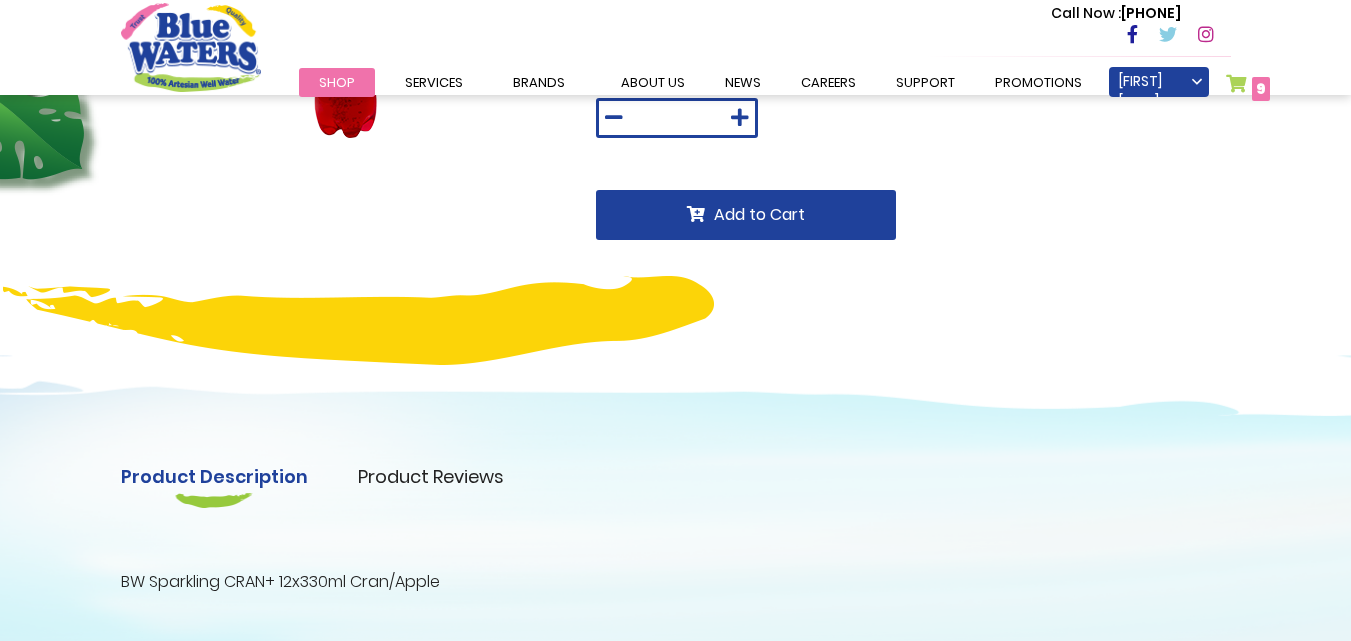 scroll, scrollTop: 308, scrollLeft: 0, axis: vertical 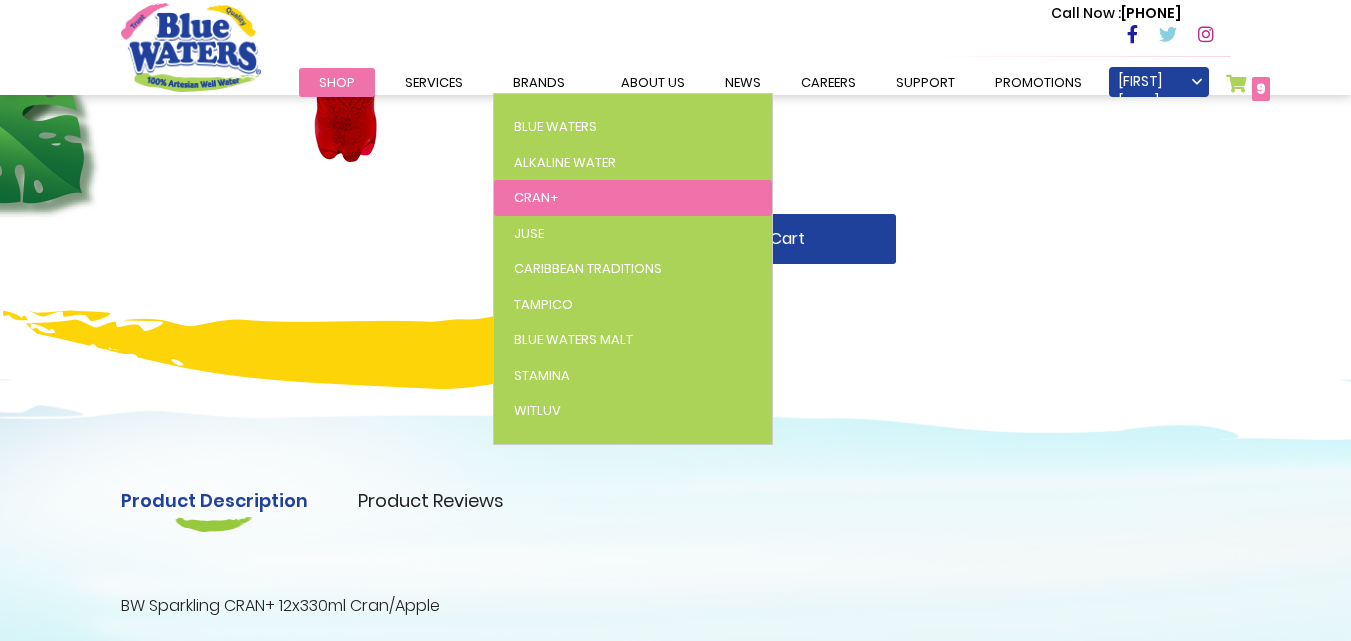 click on "Cran+" at bounding box center [536, 197] 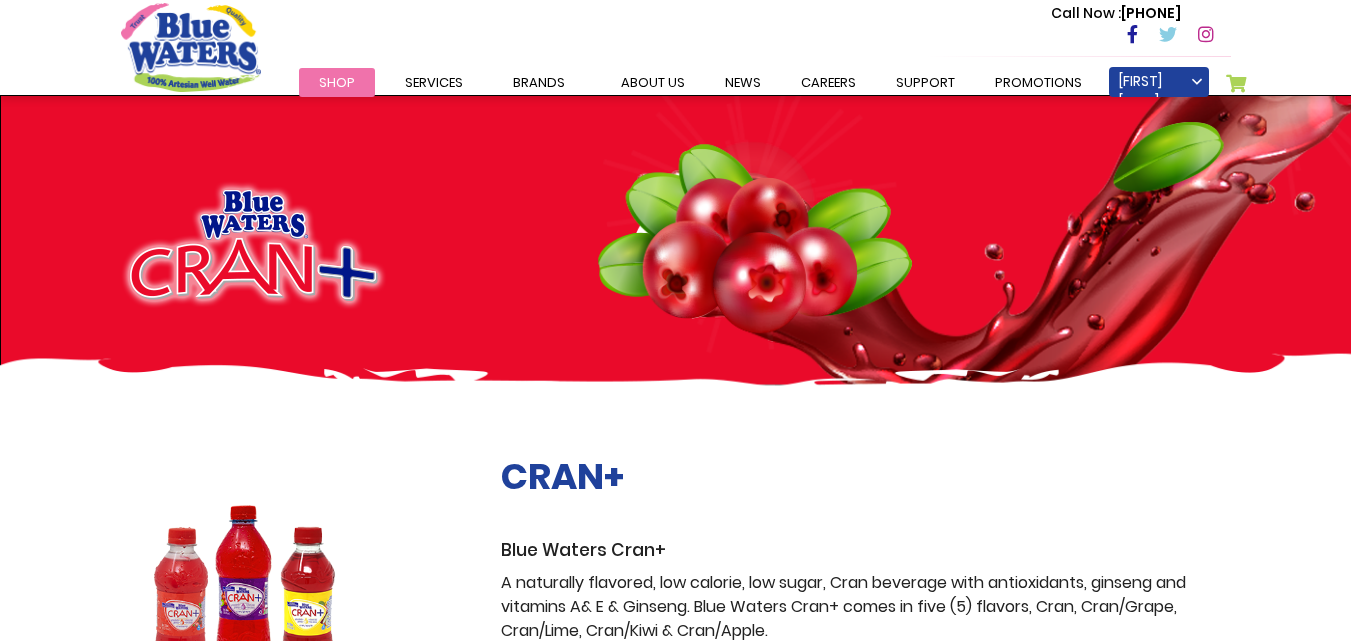 scroll, scrollTop: 0, scrollLeft: 0, axis: both 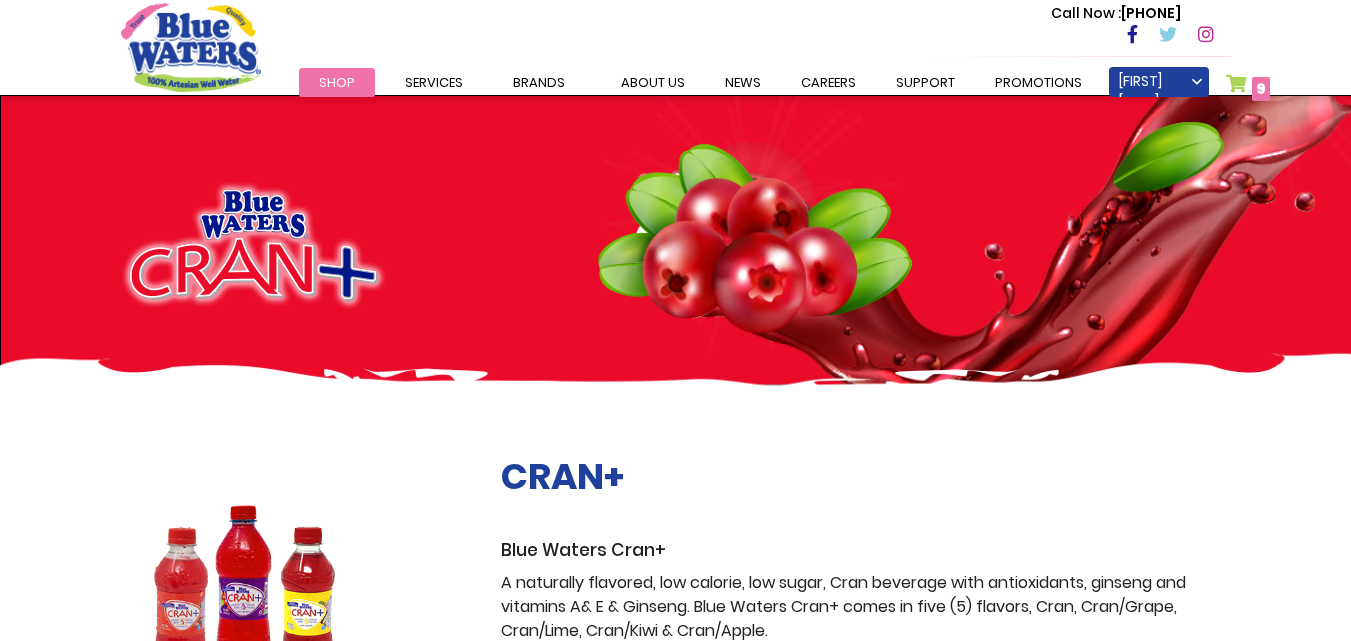 type on "**********" 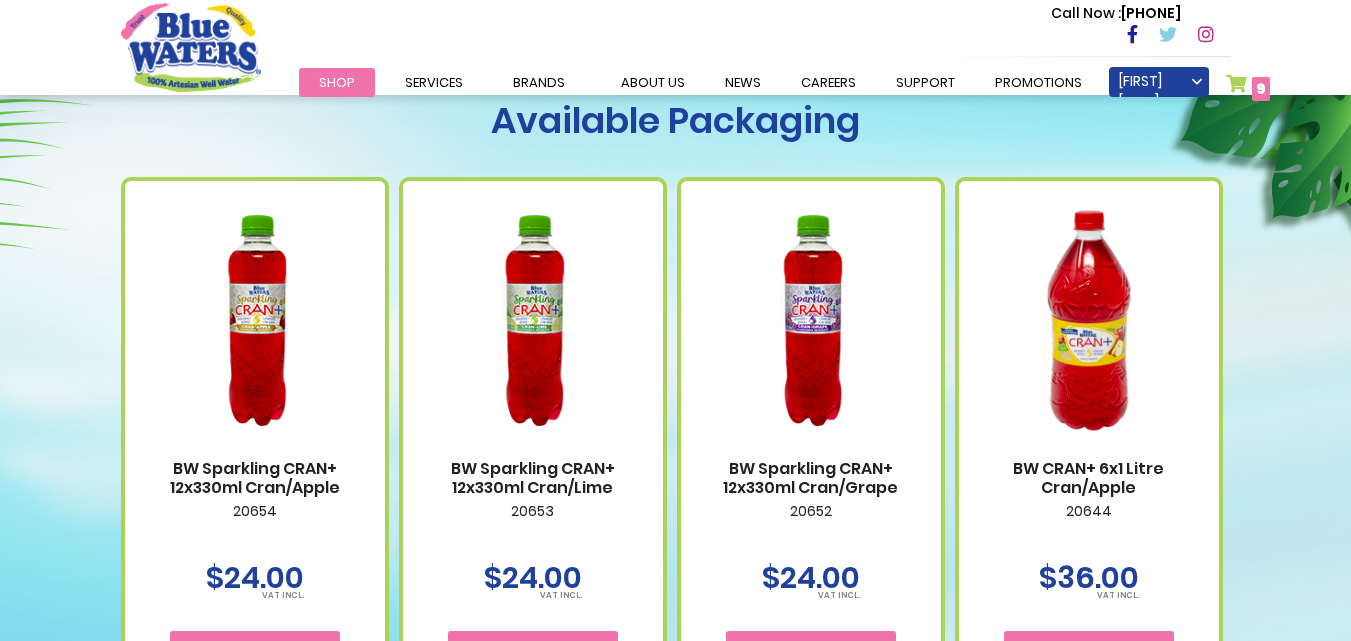 scroll, scrollTop: 1102, scrollLeft: 0, axis: vertical 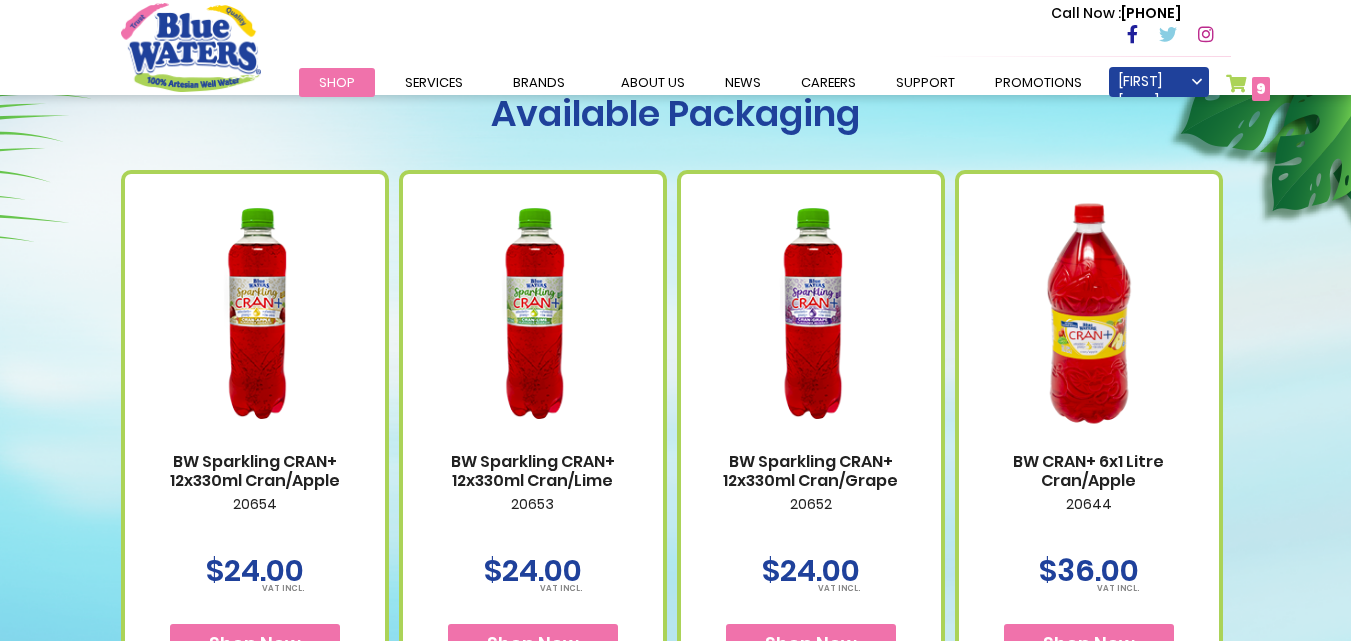 click on "Shop Now" at bounding box center (811, 643) 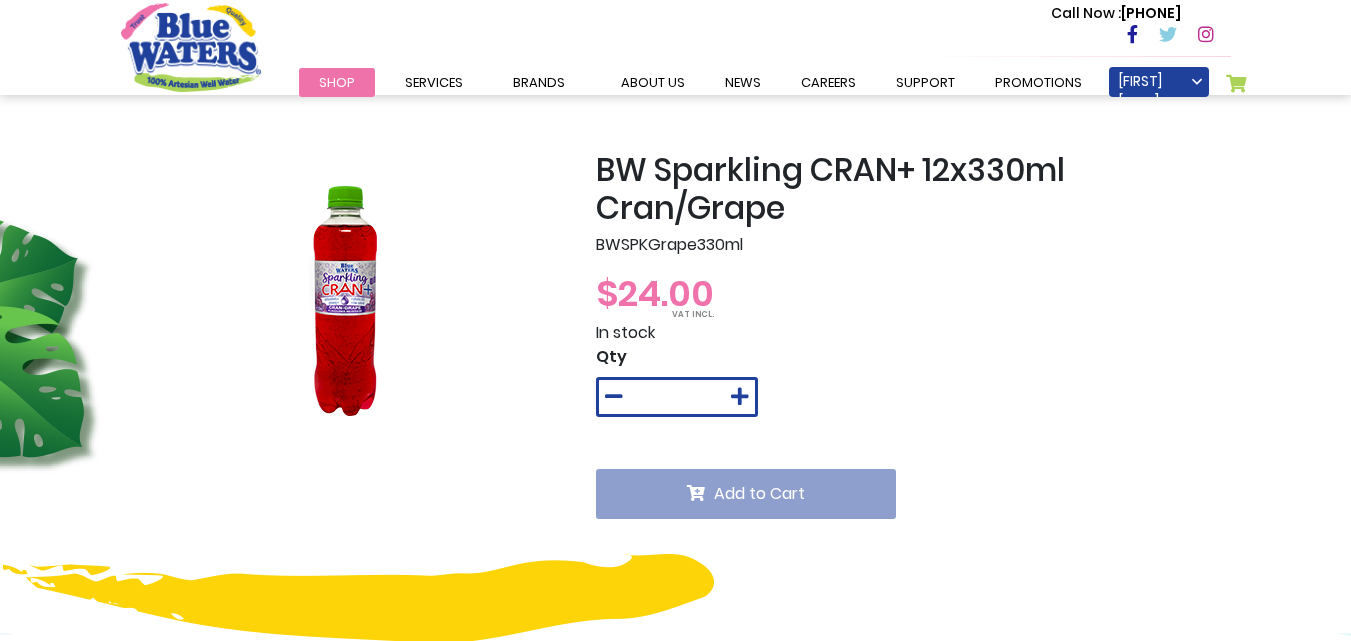 scroll, scrollTop: 0, scrollLeft: 0, axis: both 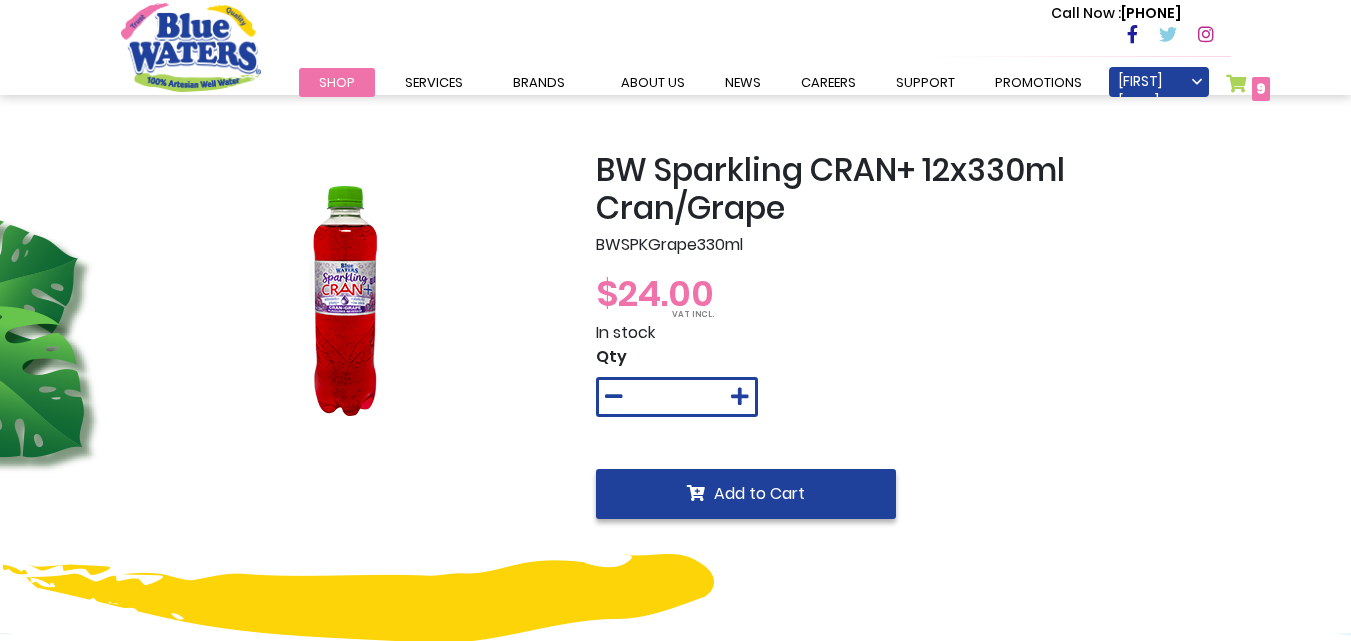 type on "**********" 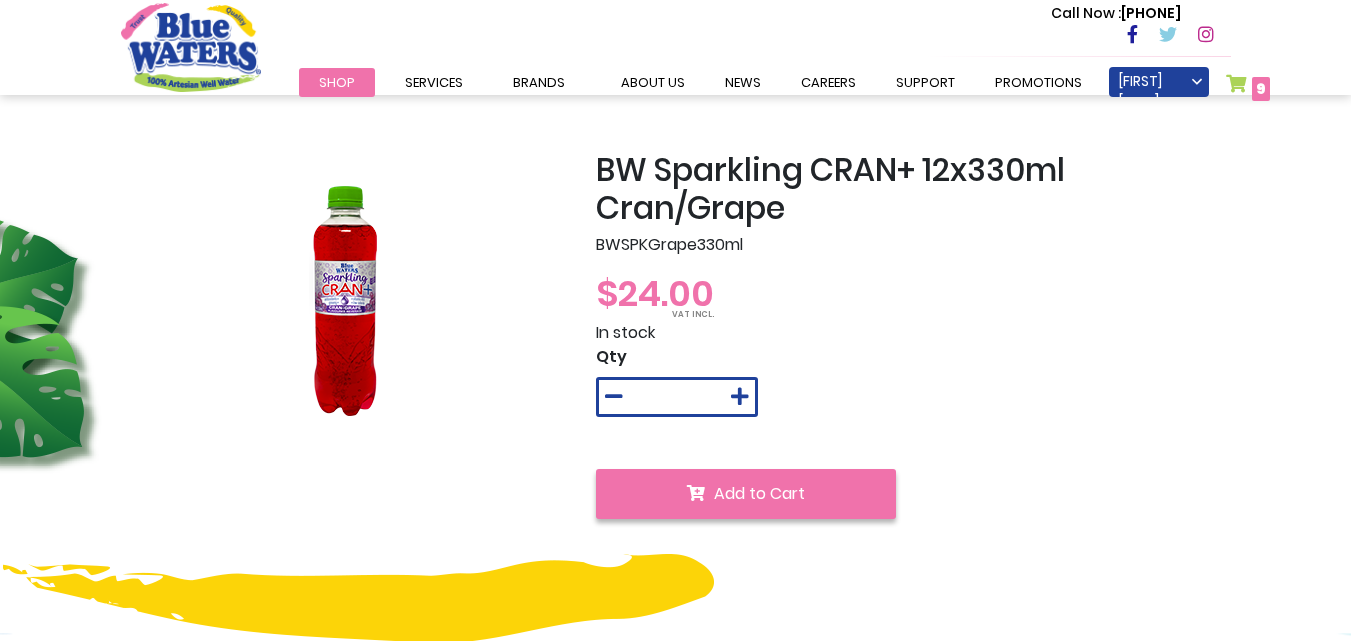 click on "Add to Cart" at bounding box center (759, 493) 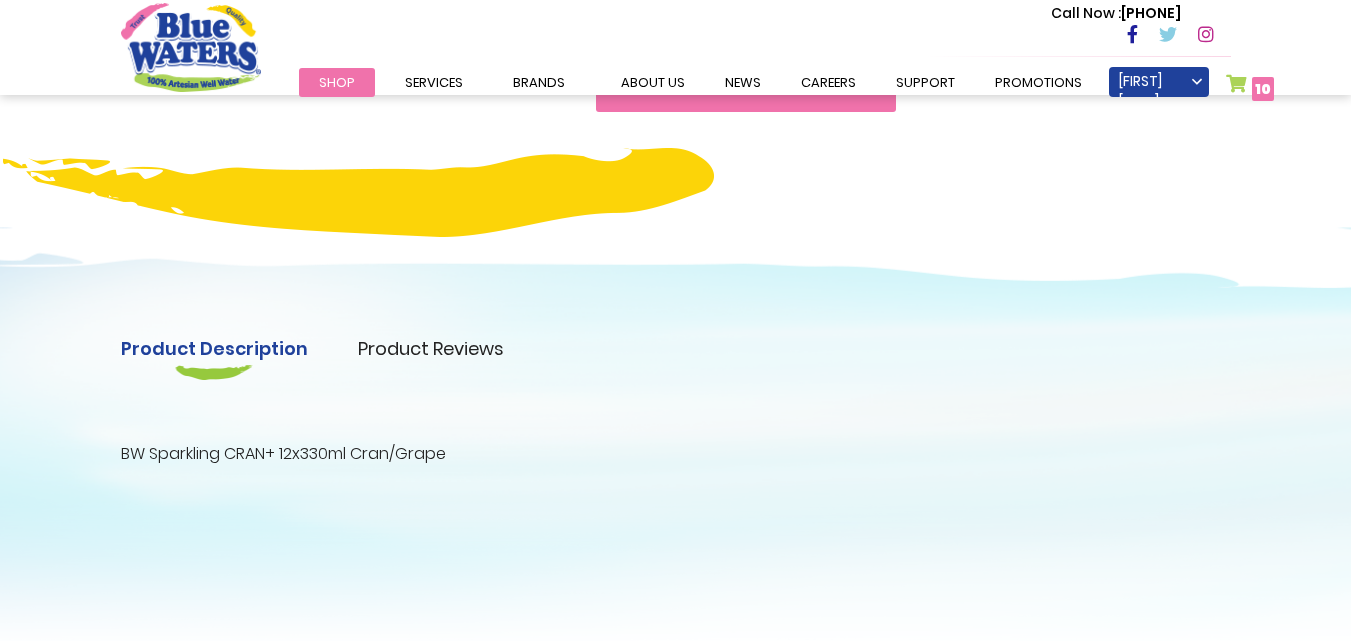scroll, scrollTop: 0, scrollLeft: 0, axis: both 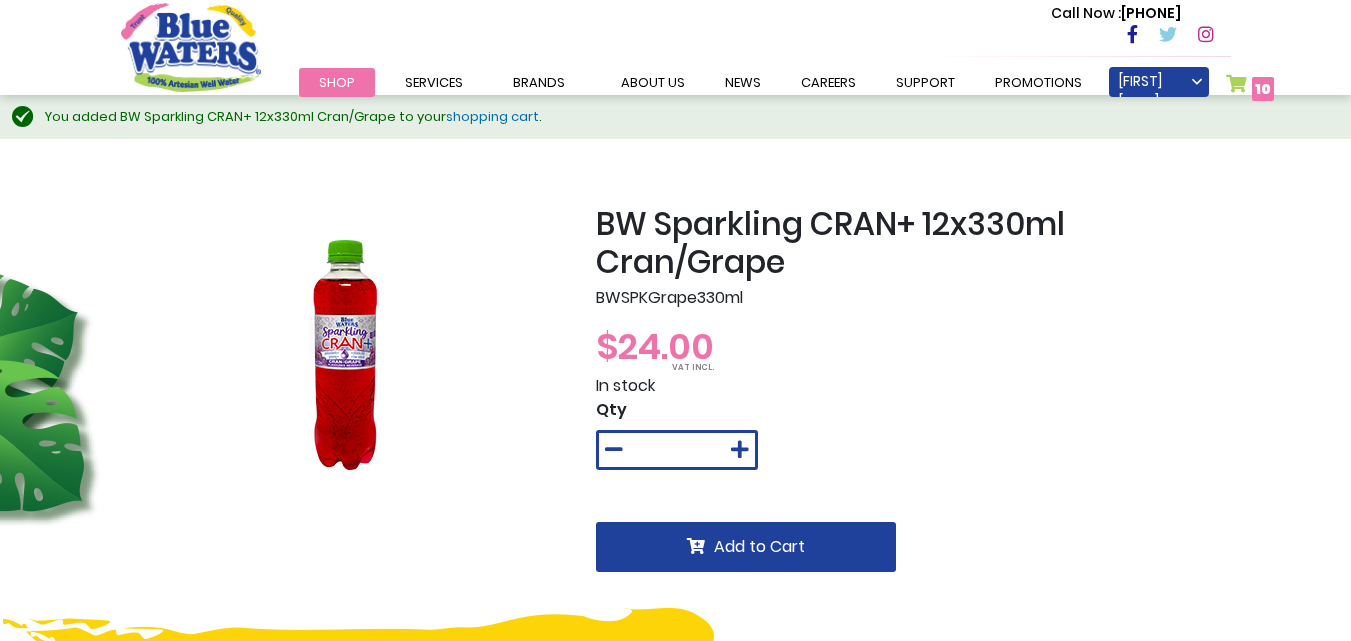 click on "10" at bounding box center (1263, 89) 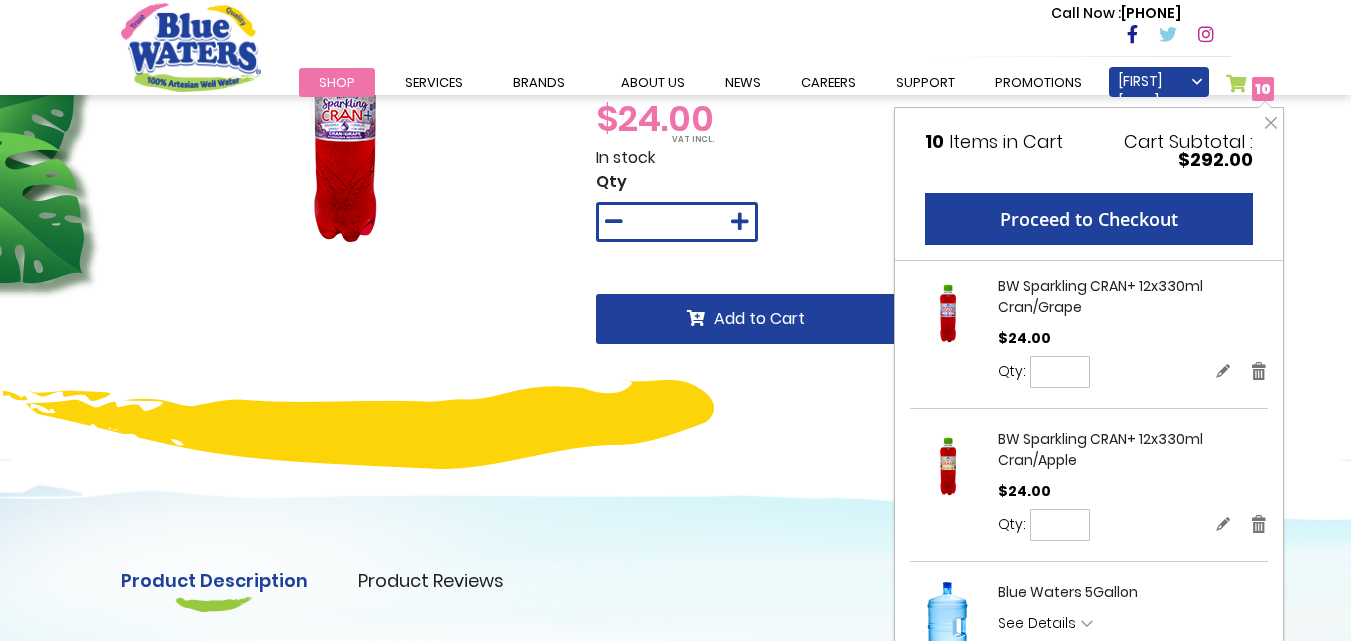 scroll, scrollTop: 232, scrollLeft: 0, axis: vertical 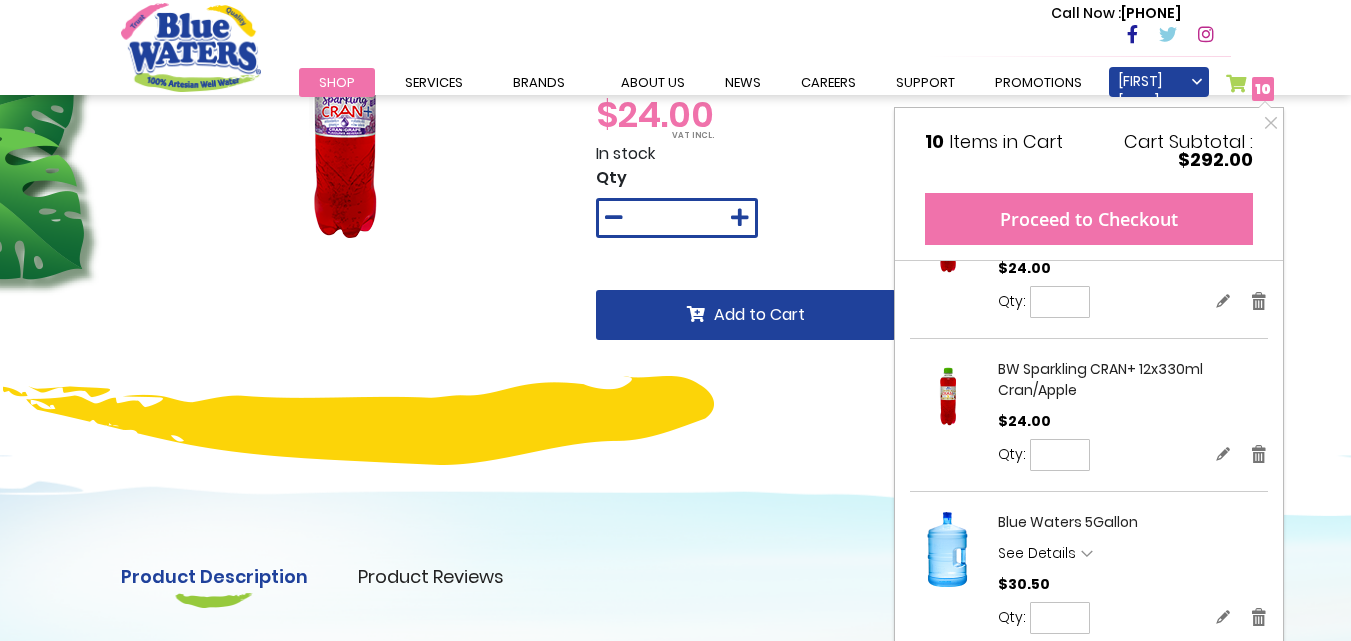 click on "Proceed to Checkout" at bounding box center [1089, 219] 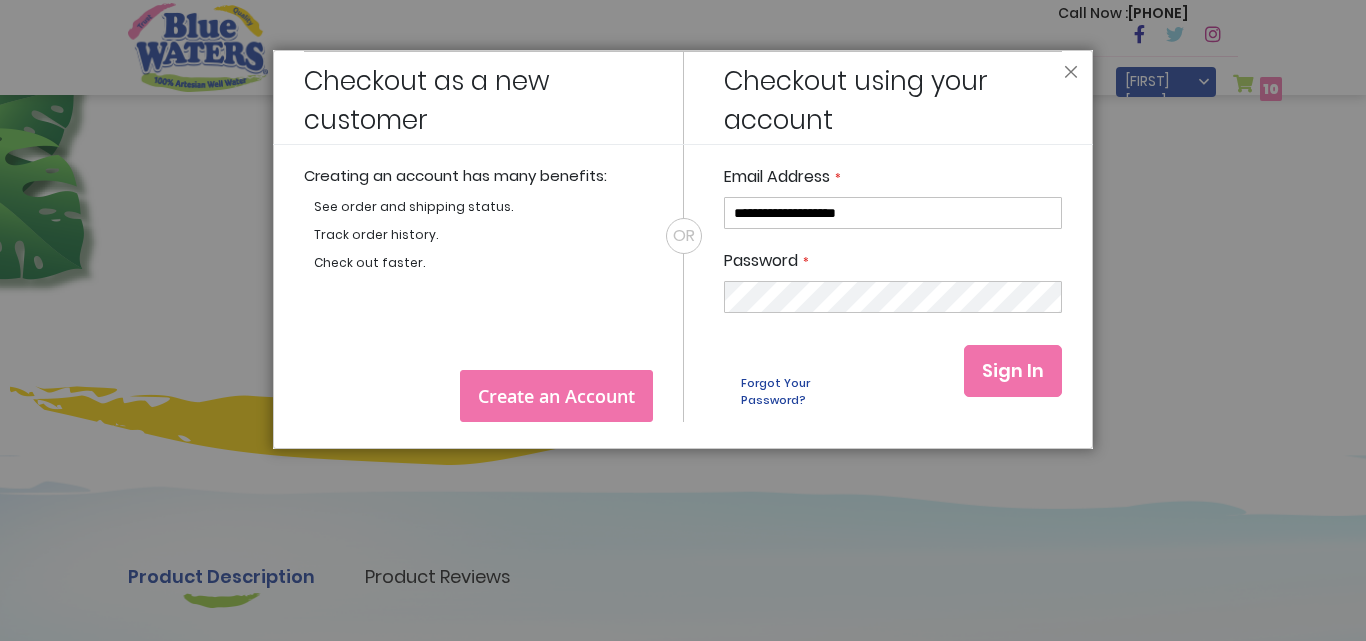 click on "Sign In" at bounding box center (1013, 370) 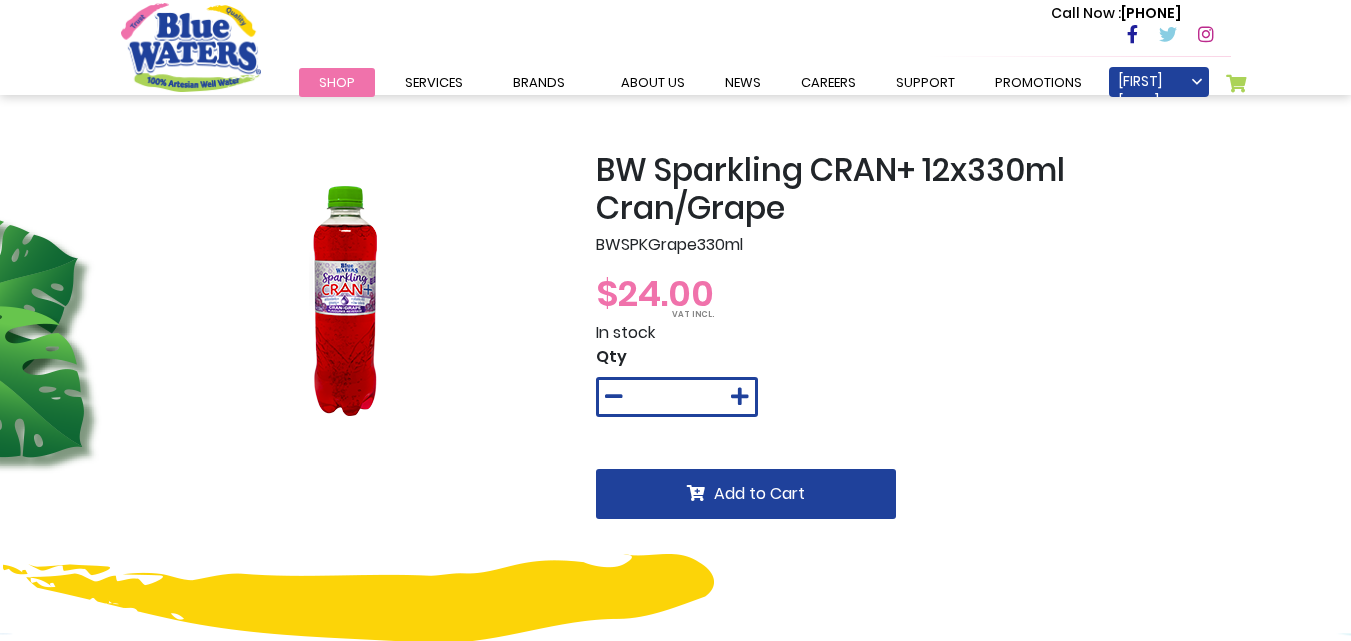 scroll, scrollTop: 178, scrollLeft: 0, axis: vertical 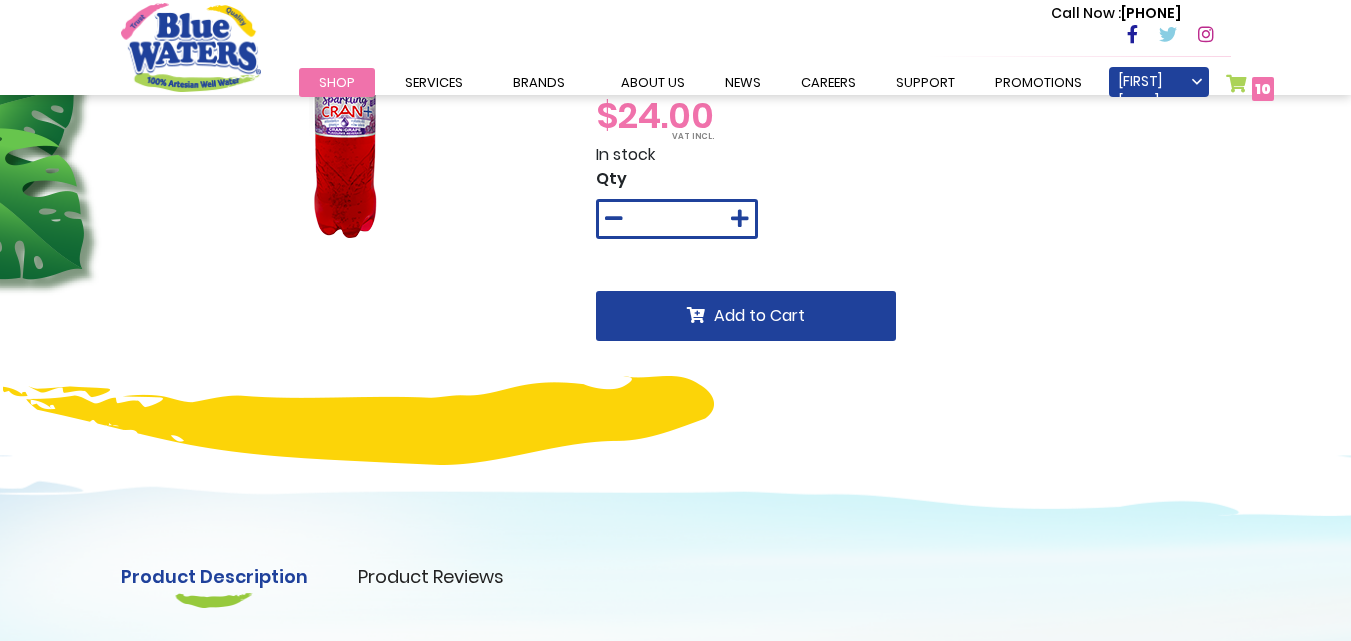 type on "**********" 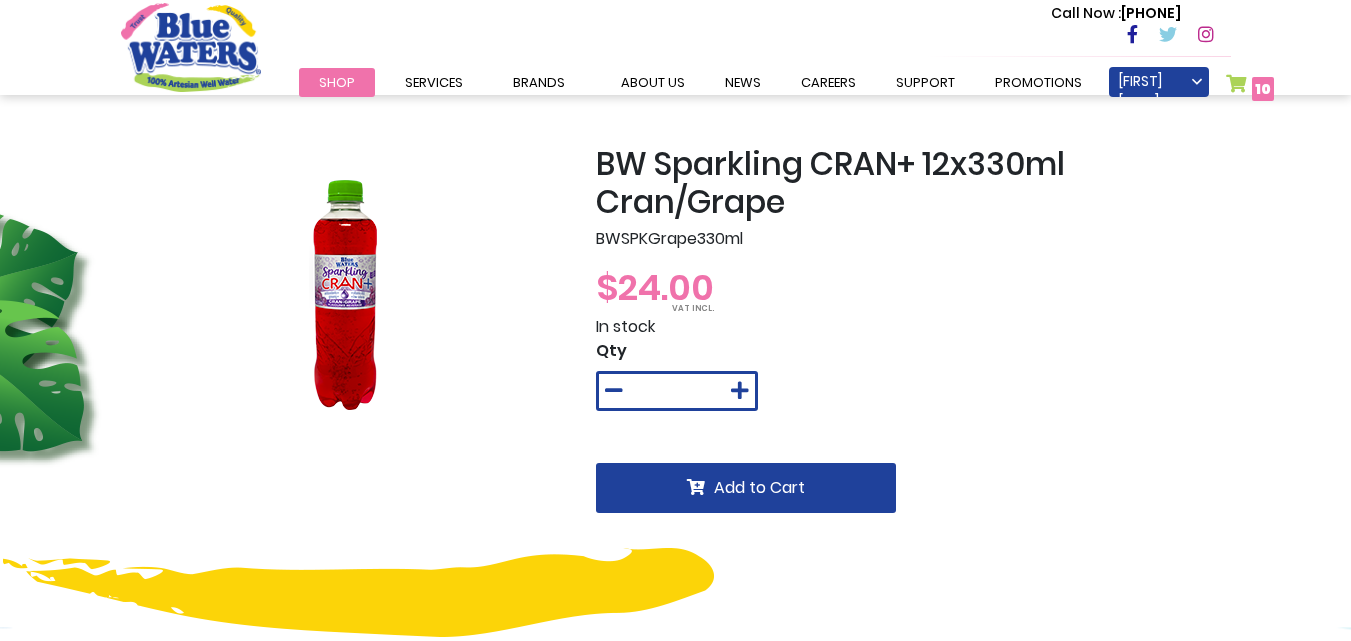 scroll, scrollTop: 0, scrollLeft: 0, axis: both 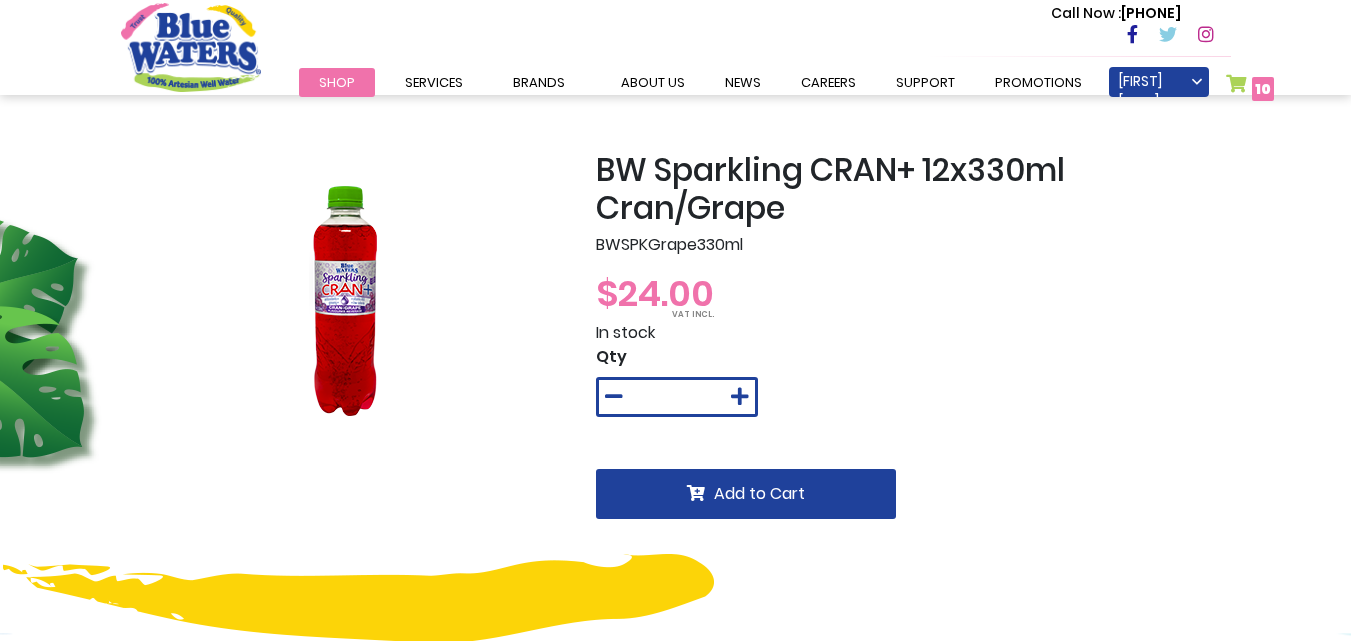 click on "10" at bounding box center [1263, 89] 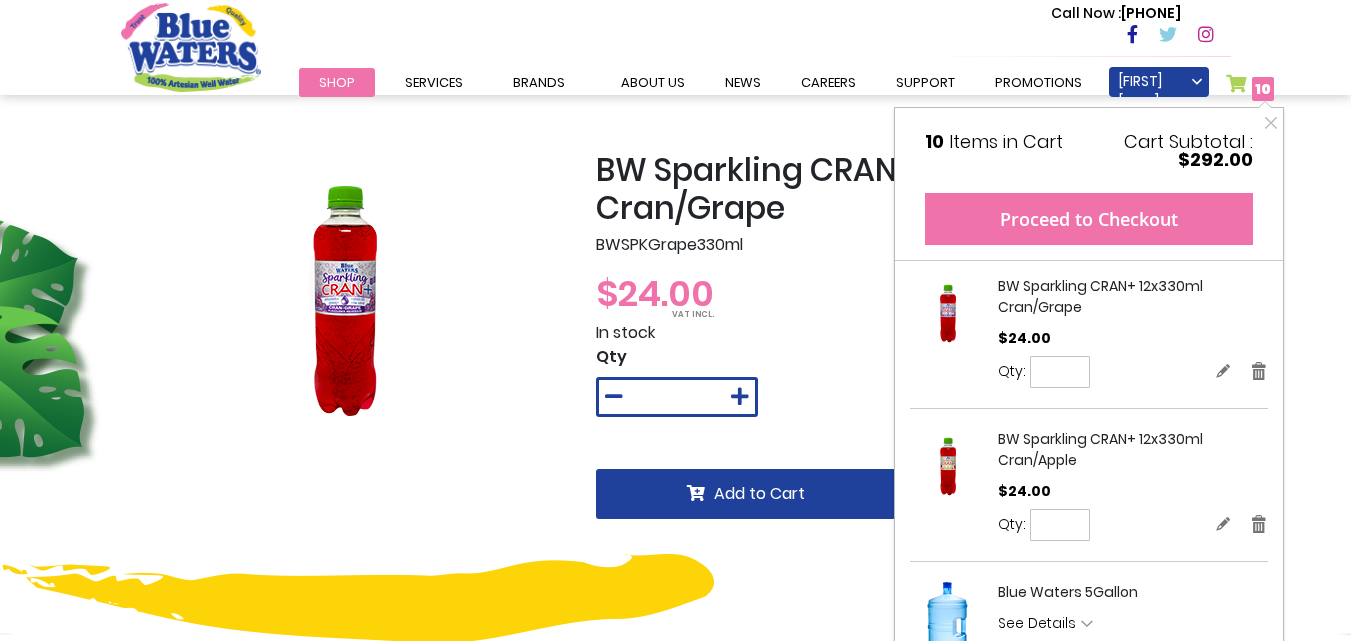 click on "Proceed to Checkout" at bounding box center (1089, 219) 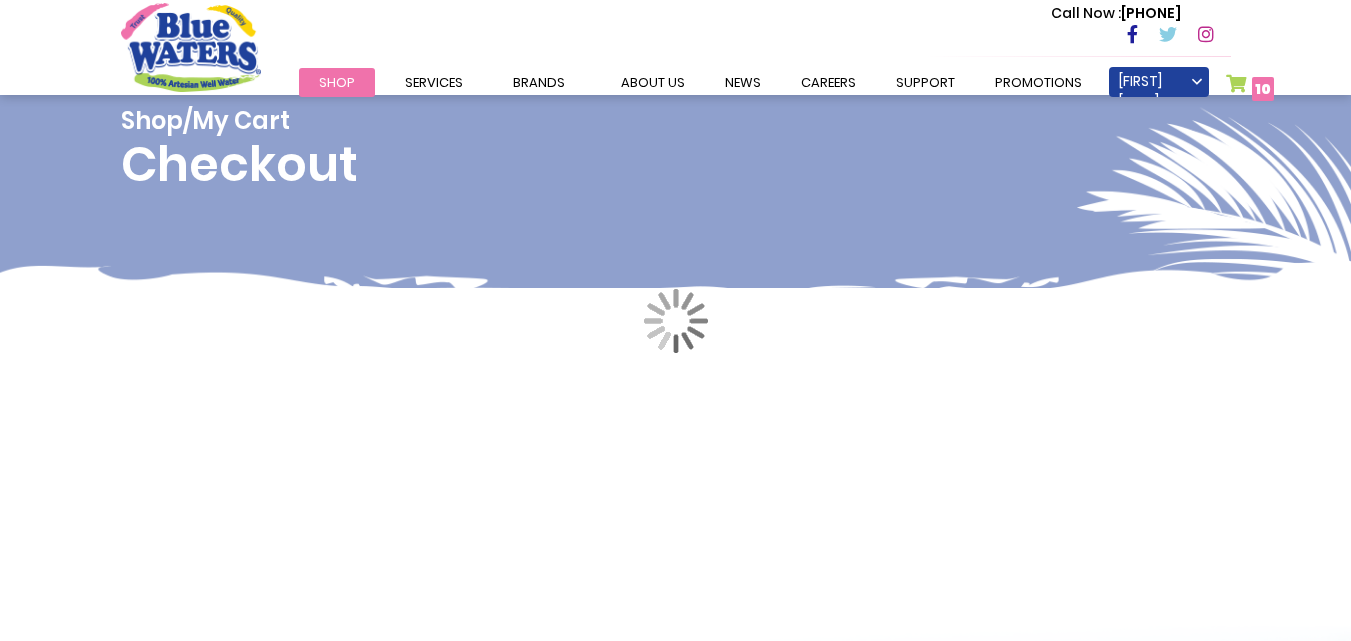 scroll, scrollTop: 0, scrollLeft: 0, axis: both 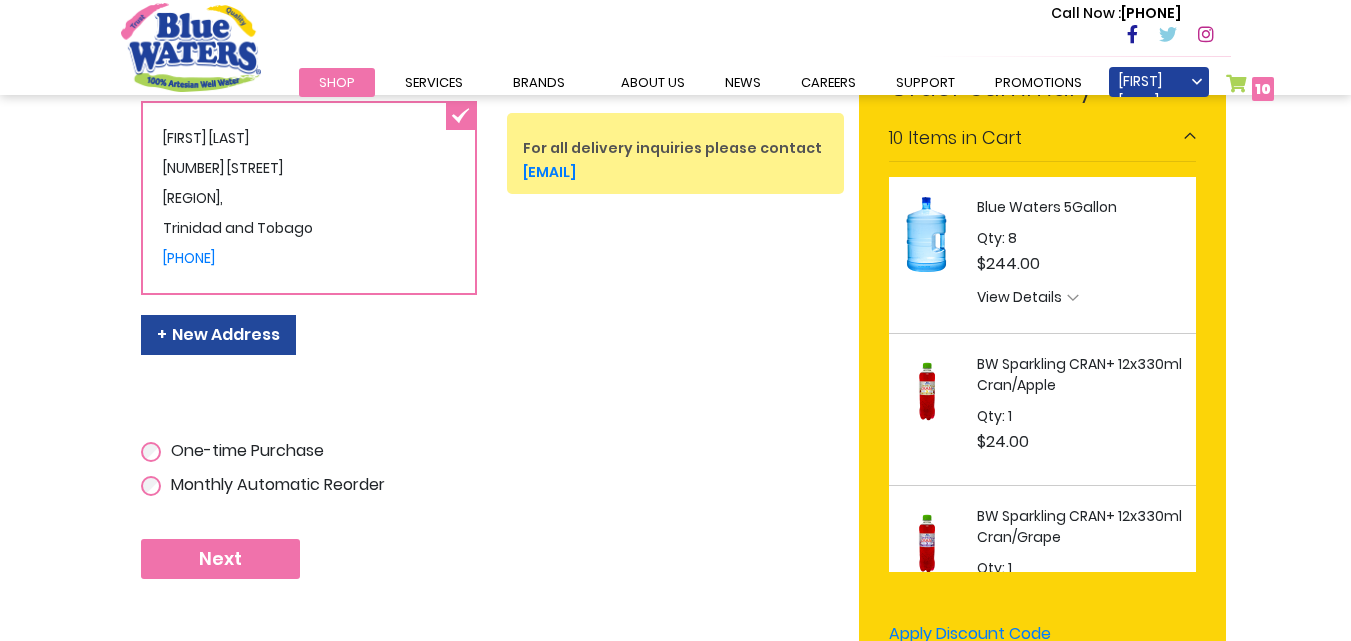 type on "**********" 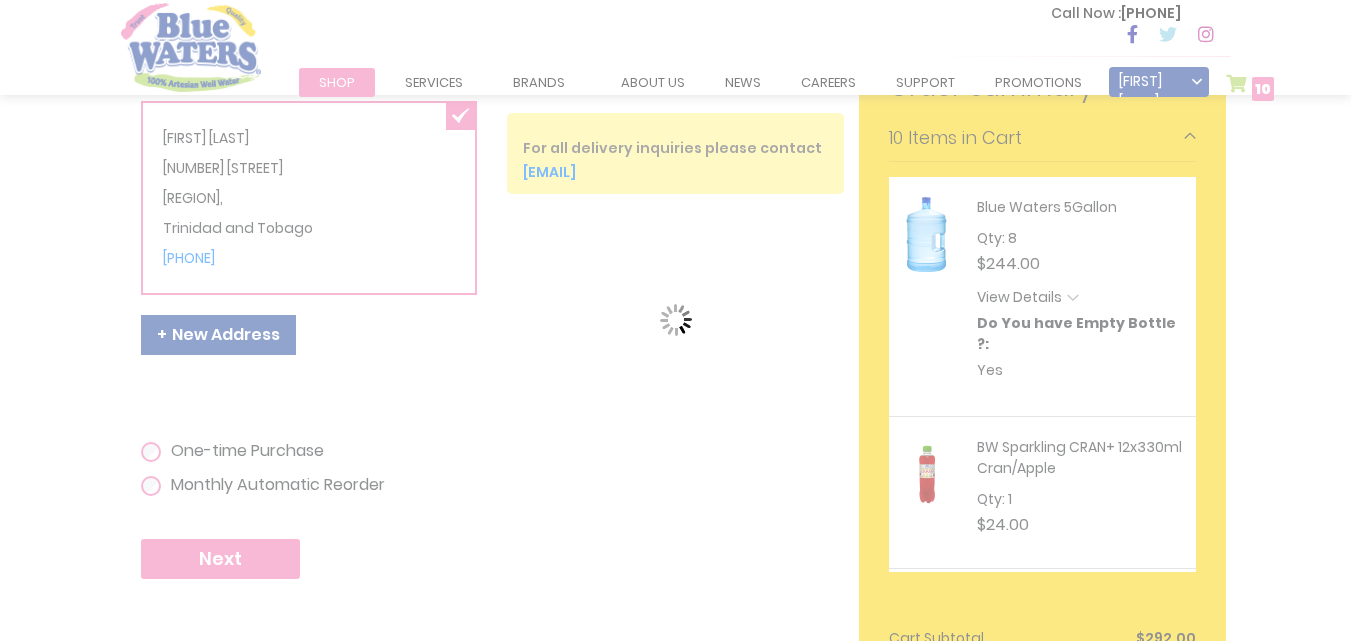 scroll, scrollTop: 0, scrollLeft: 0, axis: both 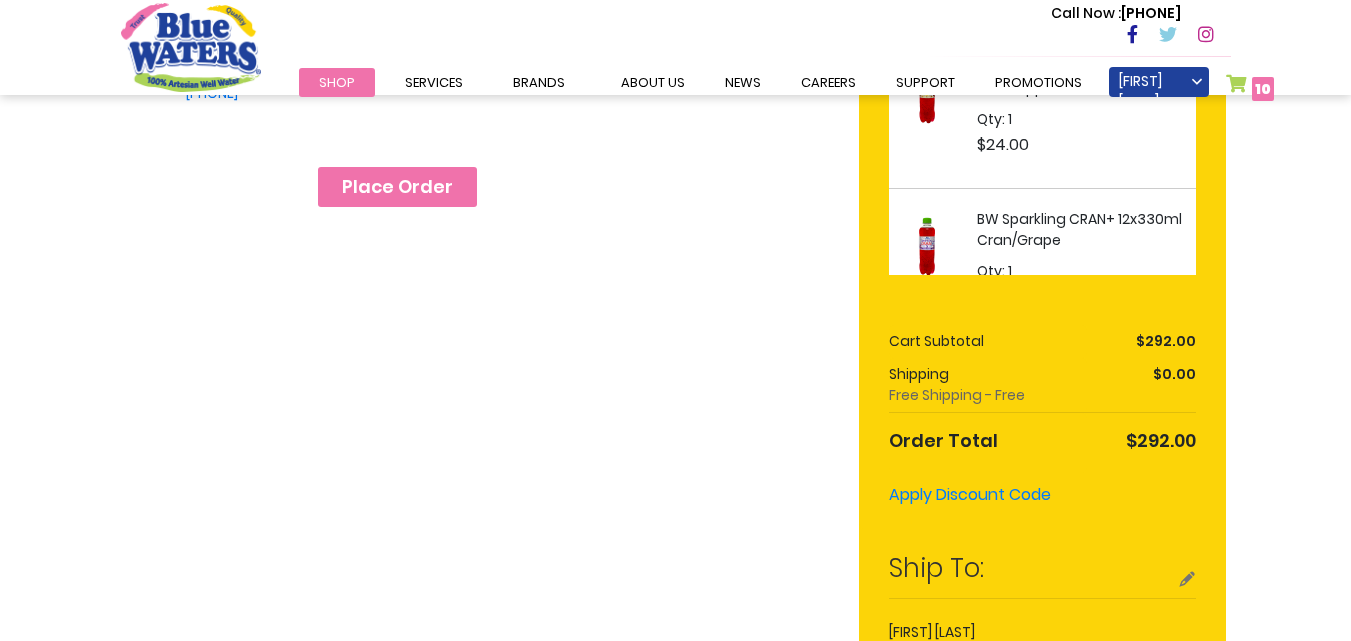 click on "Place Order" at bounding box center [397, 187] 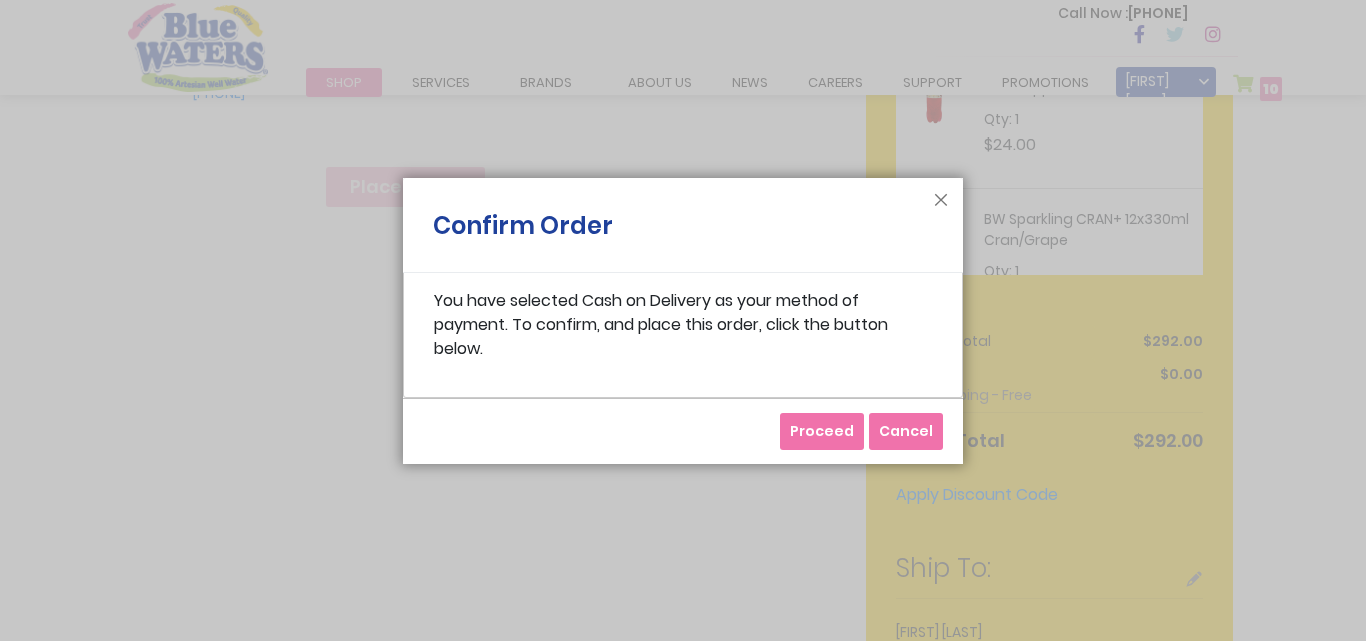 click on "Proceed" at bounding box center (822, 431) 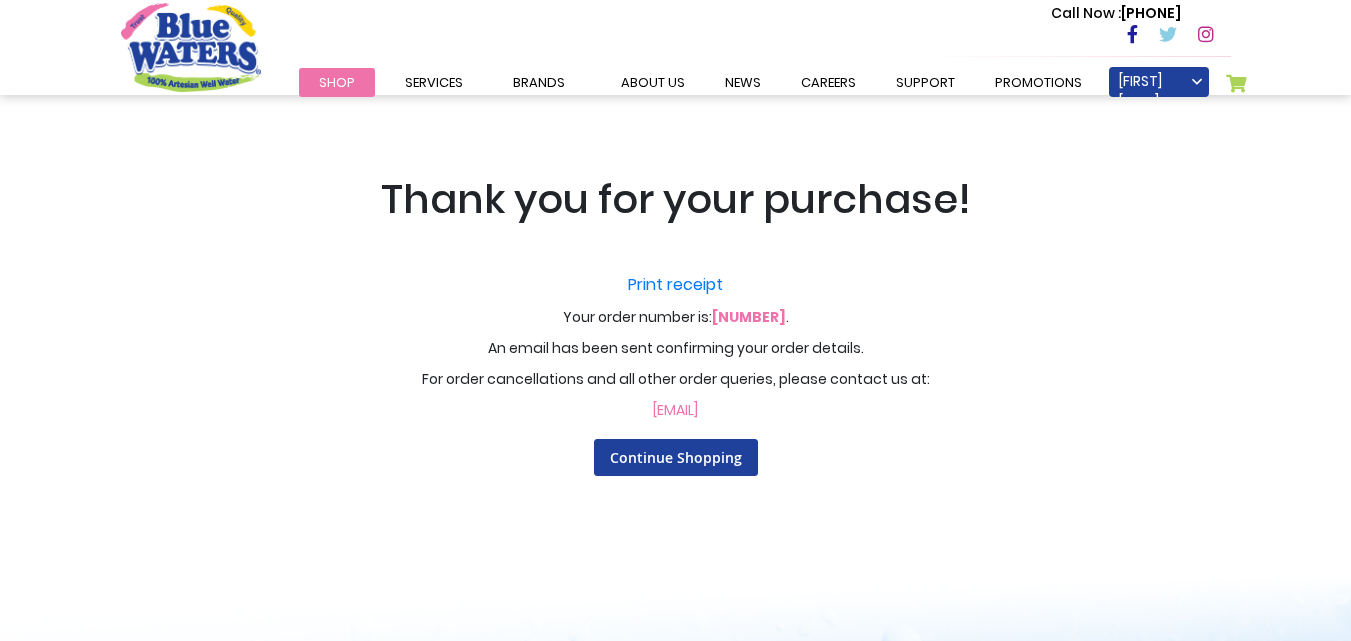 scroll, scrollTop: 0, scrollLeft: 0, axis: both 